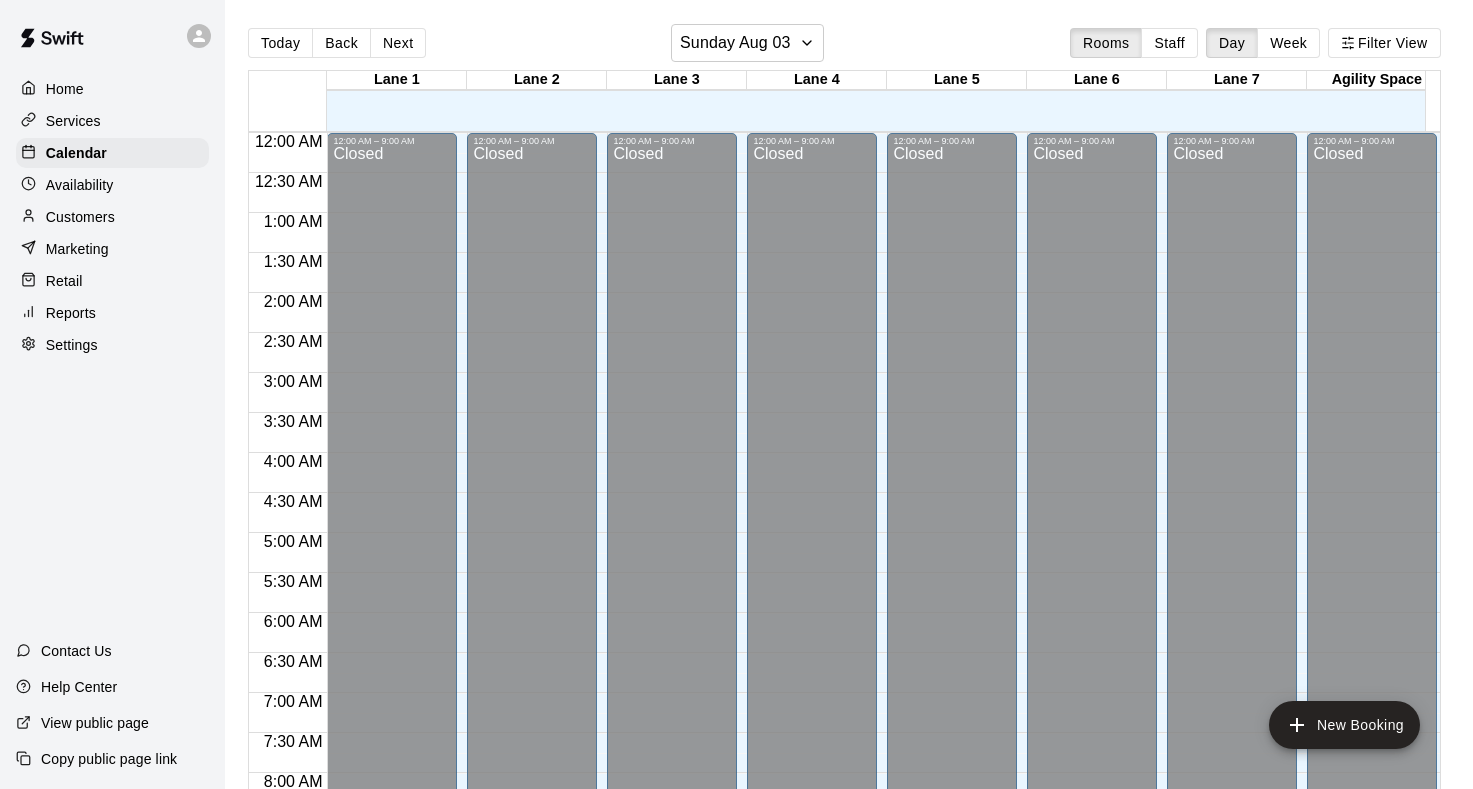 scroll, scrollTop: 32, scrollLeft: 0, axis: vertical 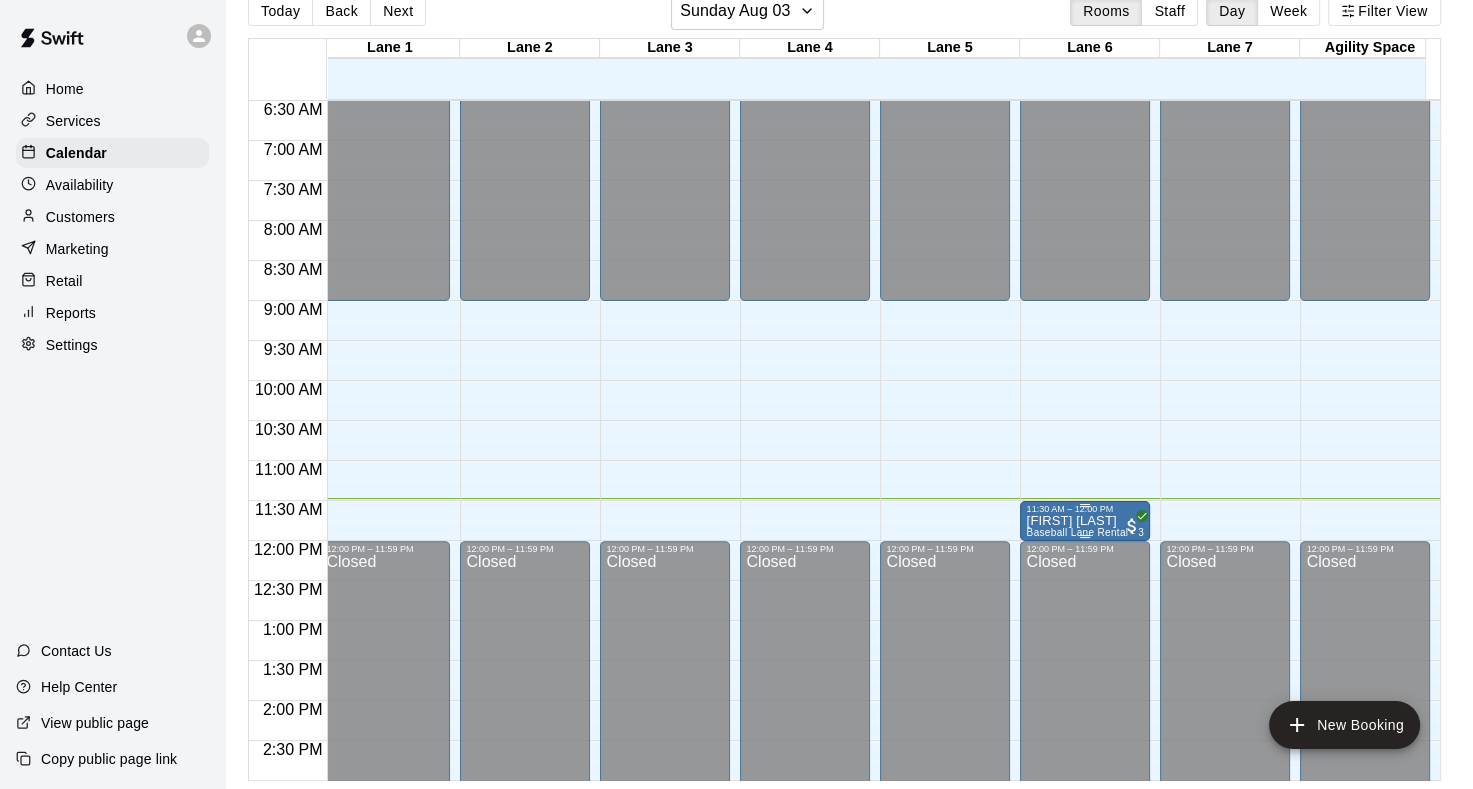 click on "11:30 AM – 12:00 PM" at bounding box center (1085, 509) 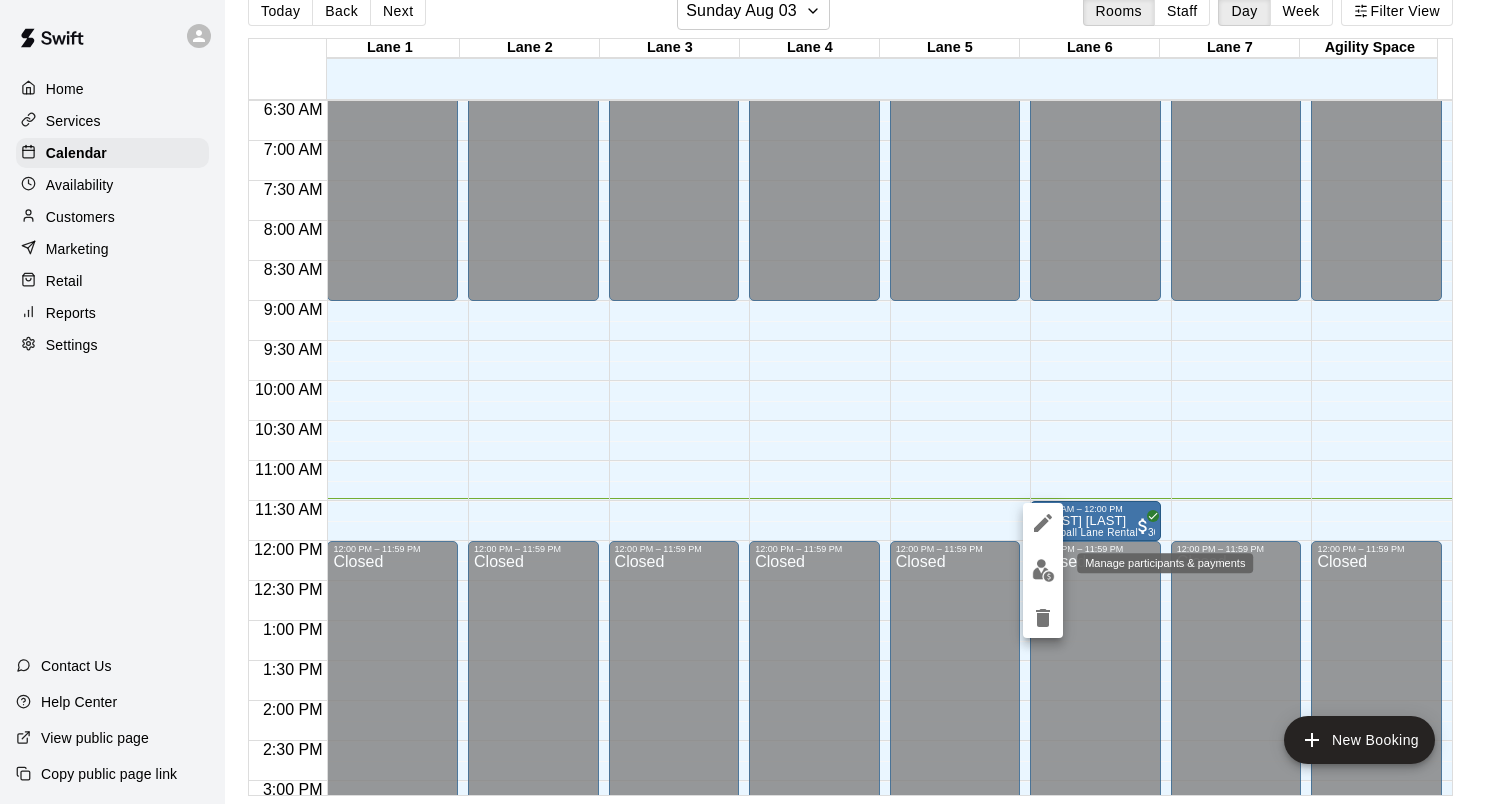 click at bounding box center (1043, 570) 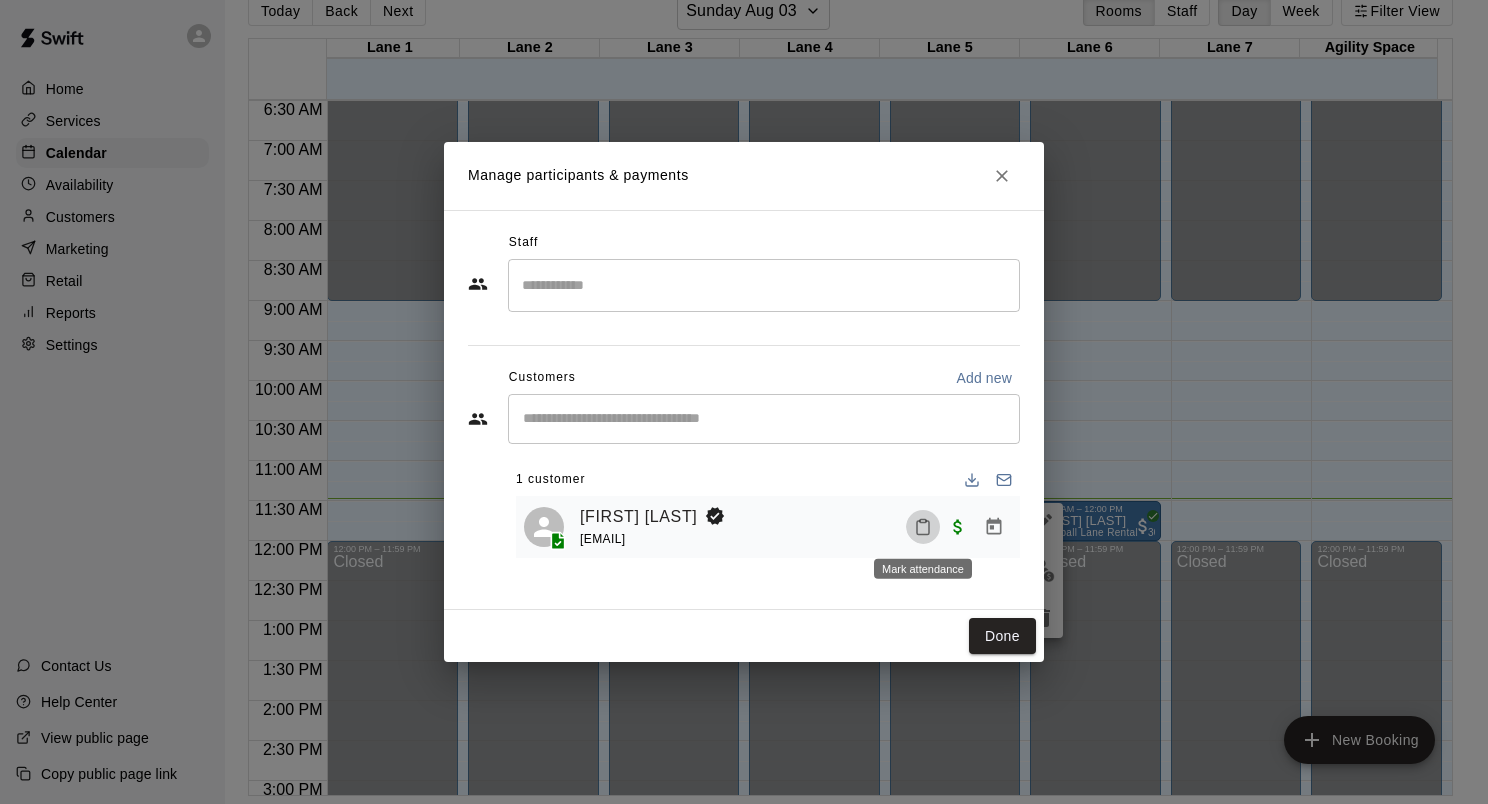click at bounding box center [923, 527] 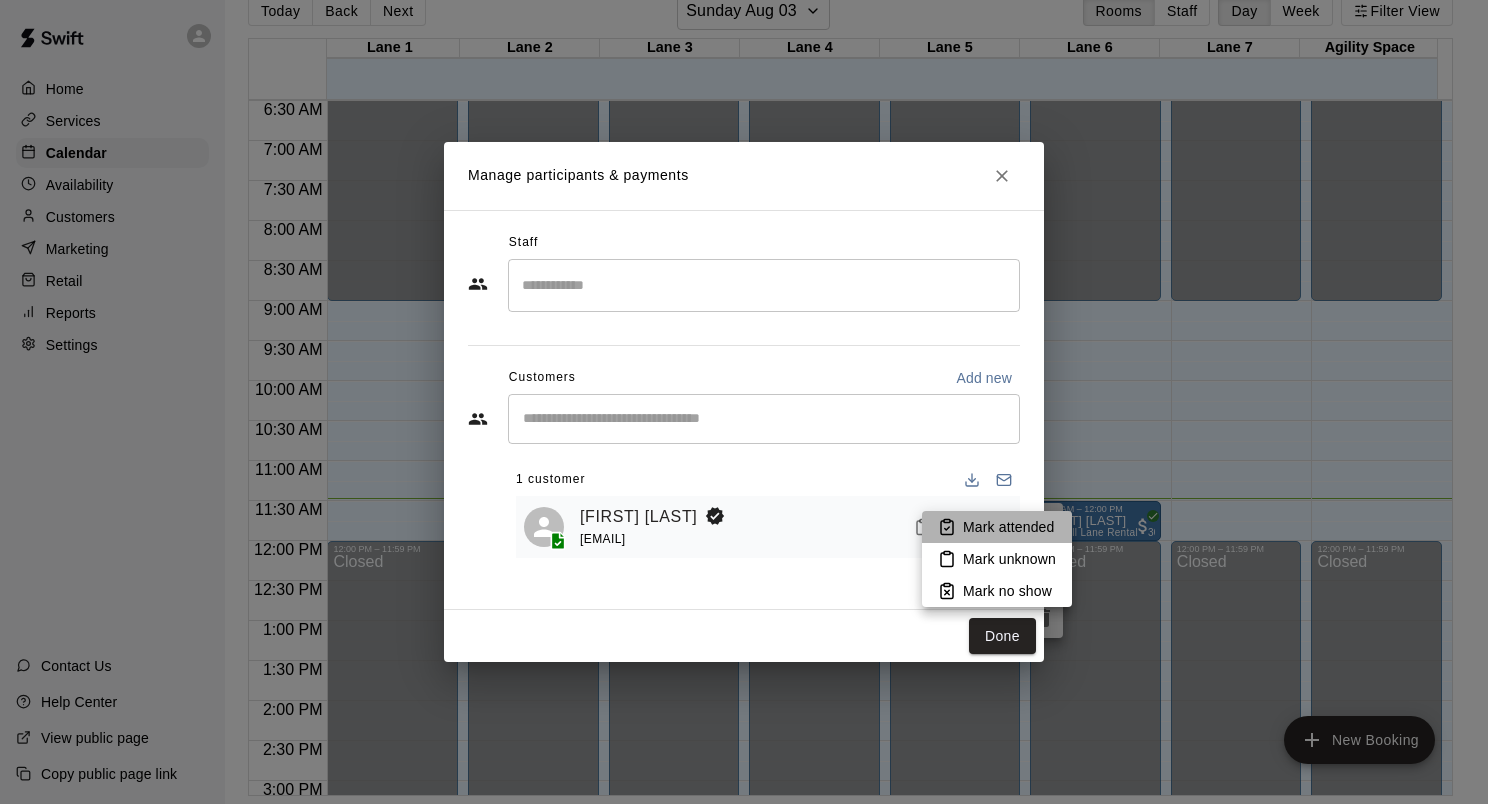 click on "Mark attended" at bounding box center [1008, 527] 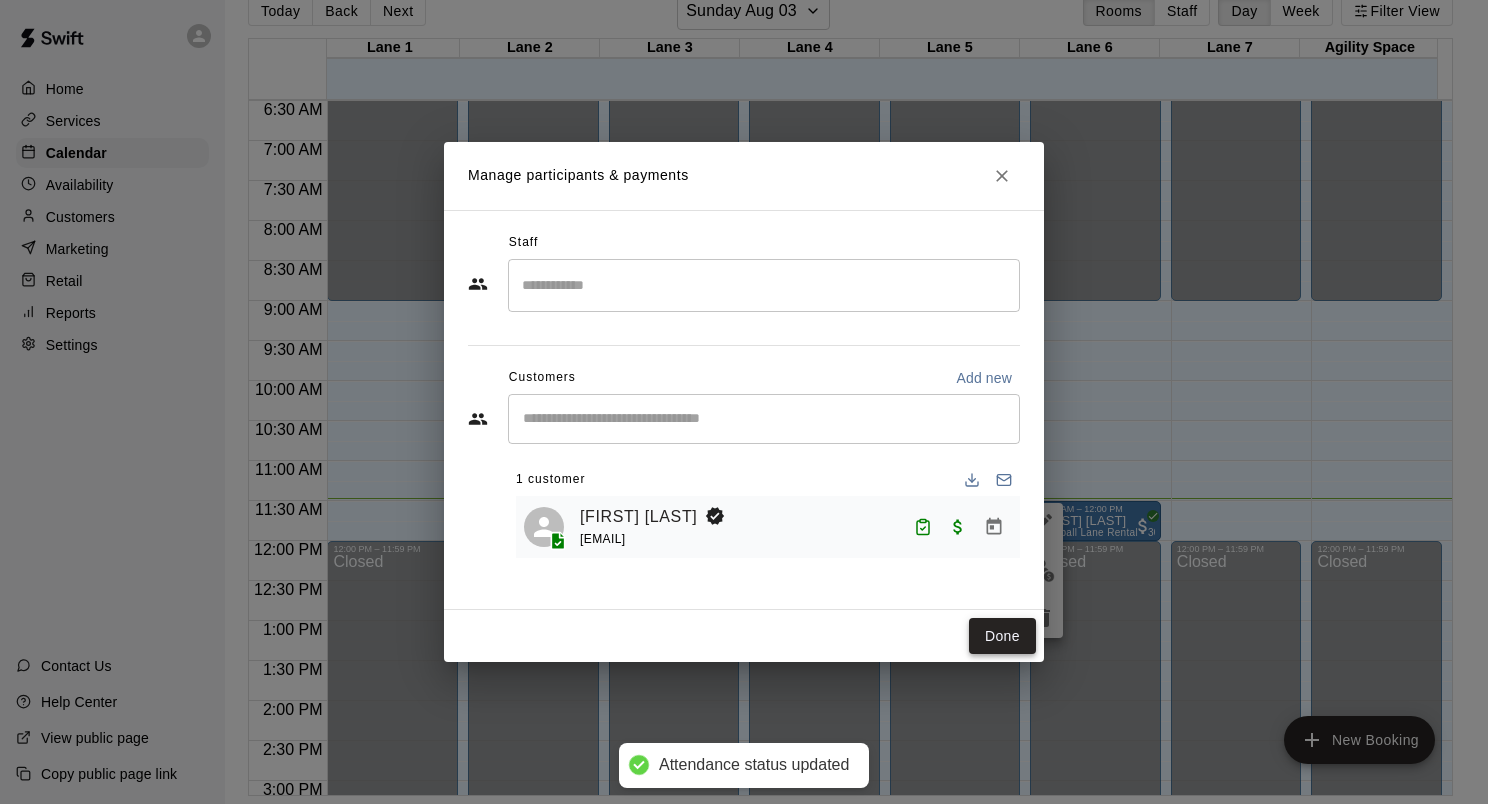 click on "Done" at bounding box center (1002, 636) 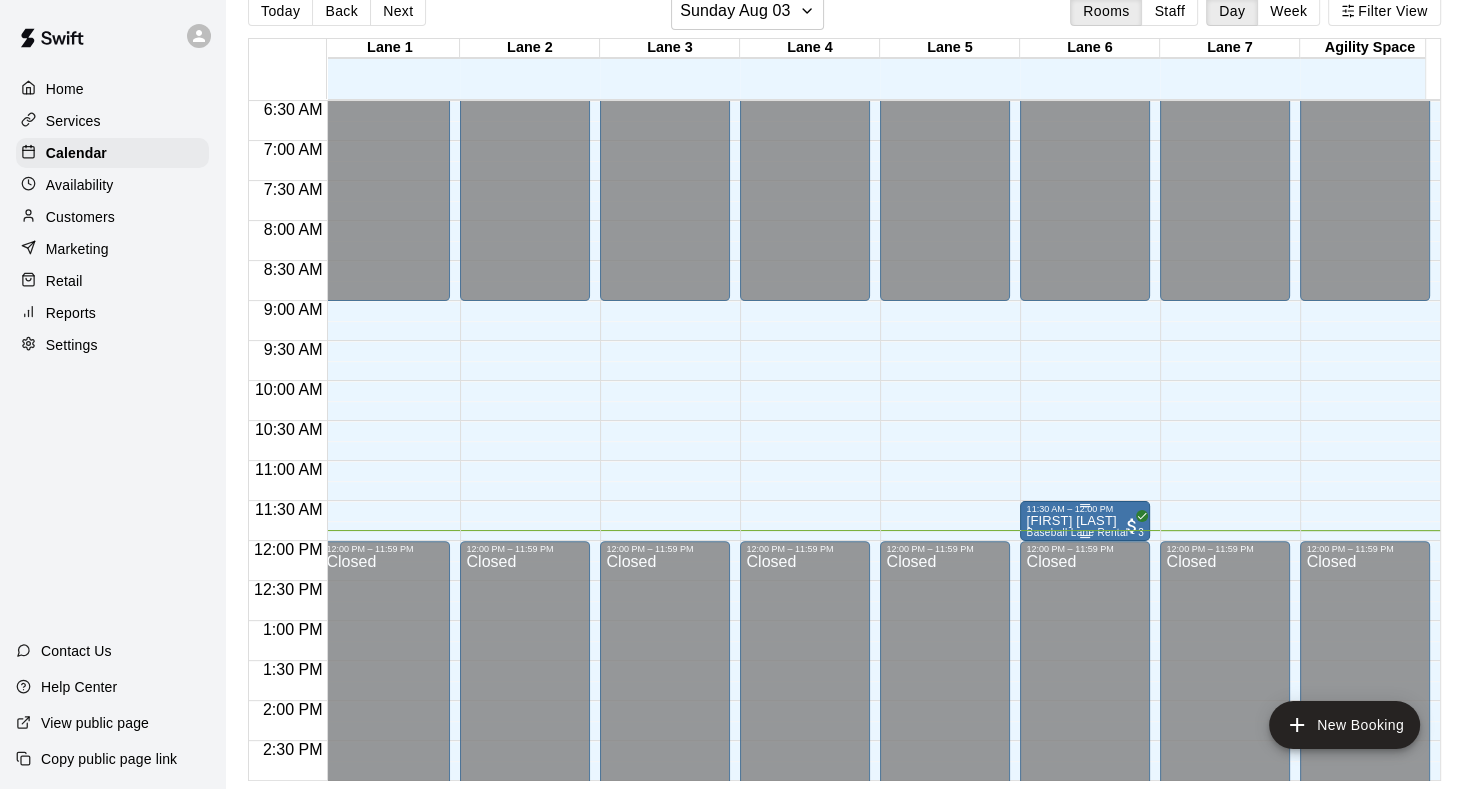 click on "Baseball Lane Rental - 30 Minutes" at bounding box center (1108, 532) 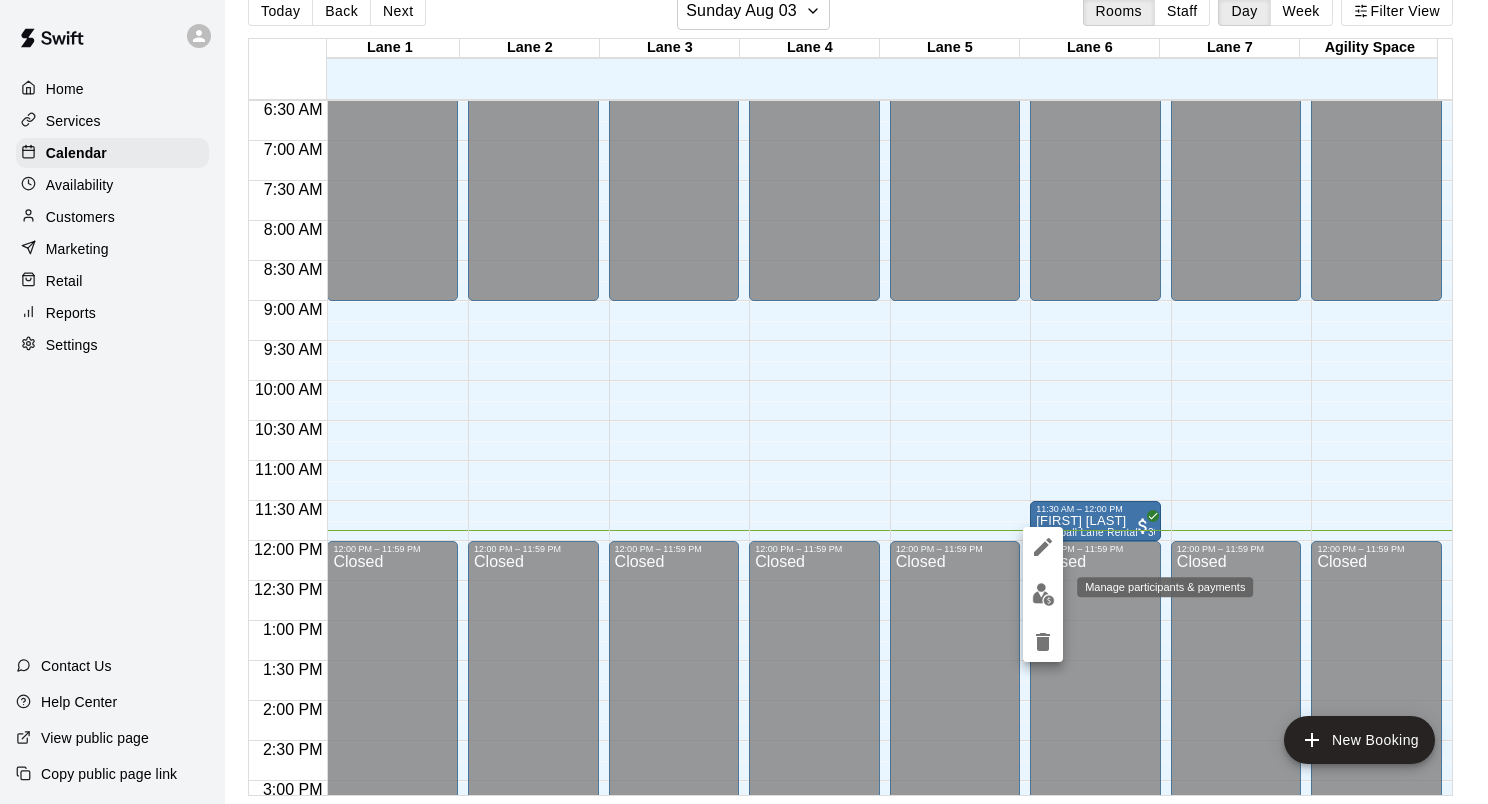 click at bounding box center (1043, 594) 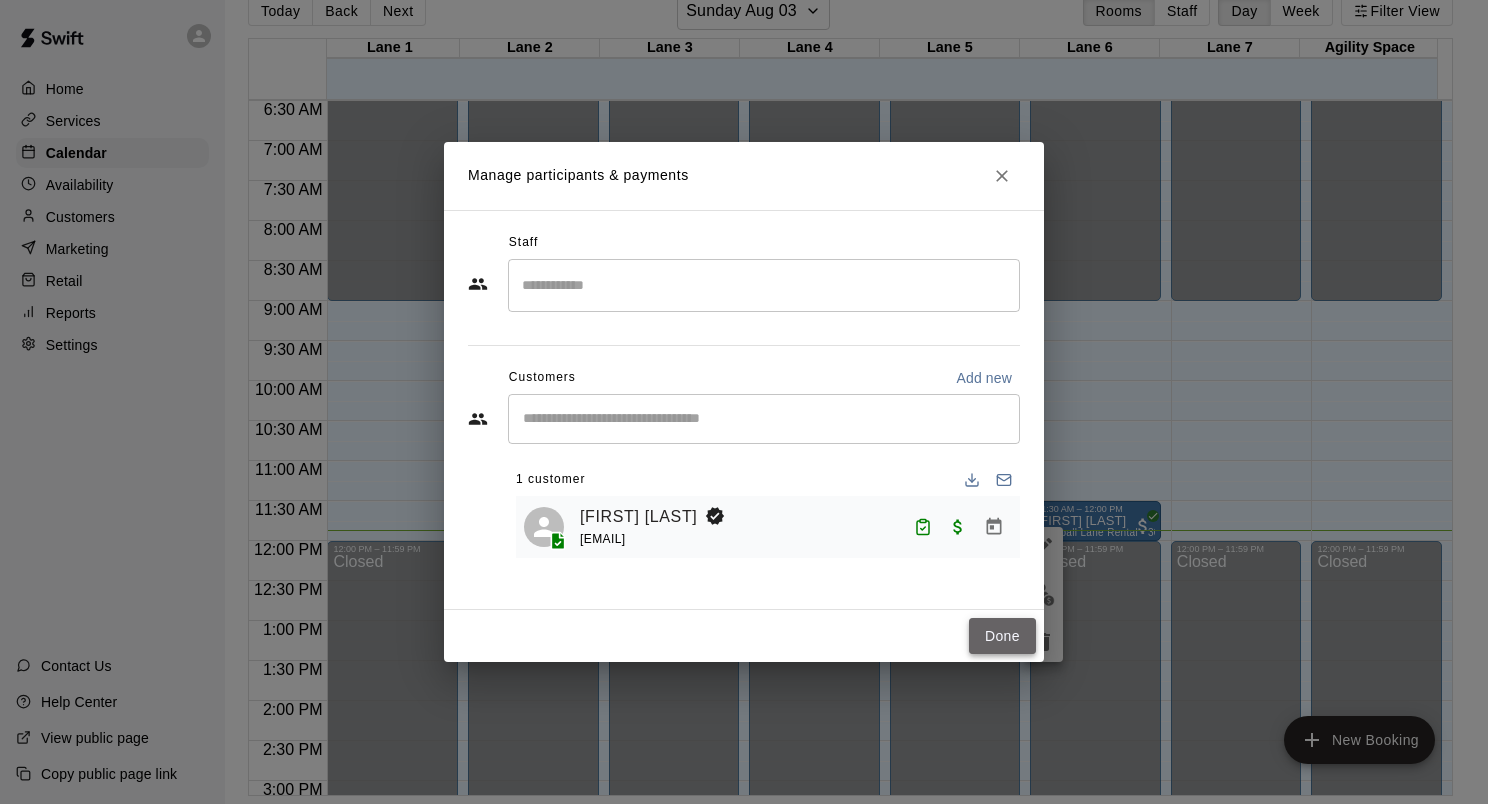 click on "Done" at bounding box center (1002, 636) 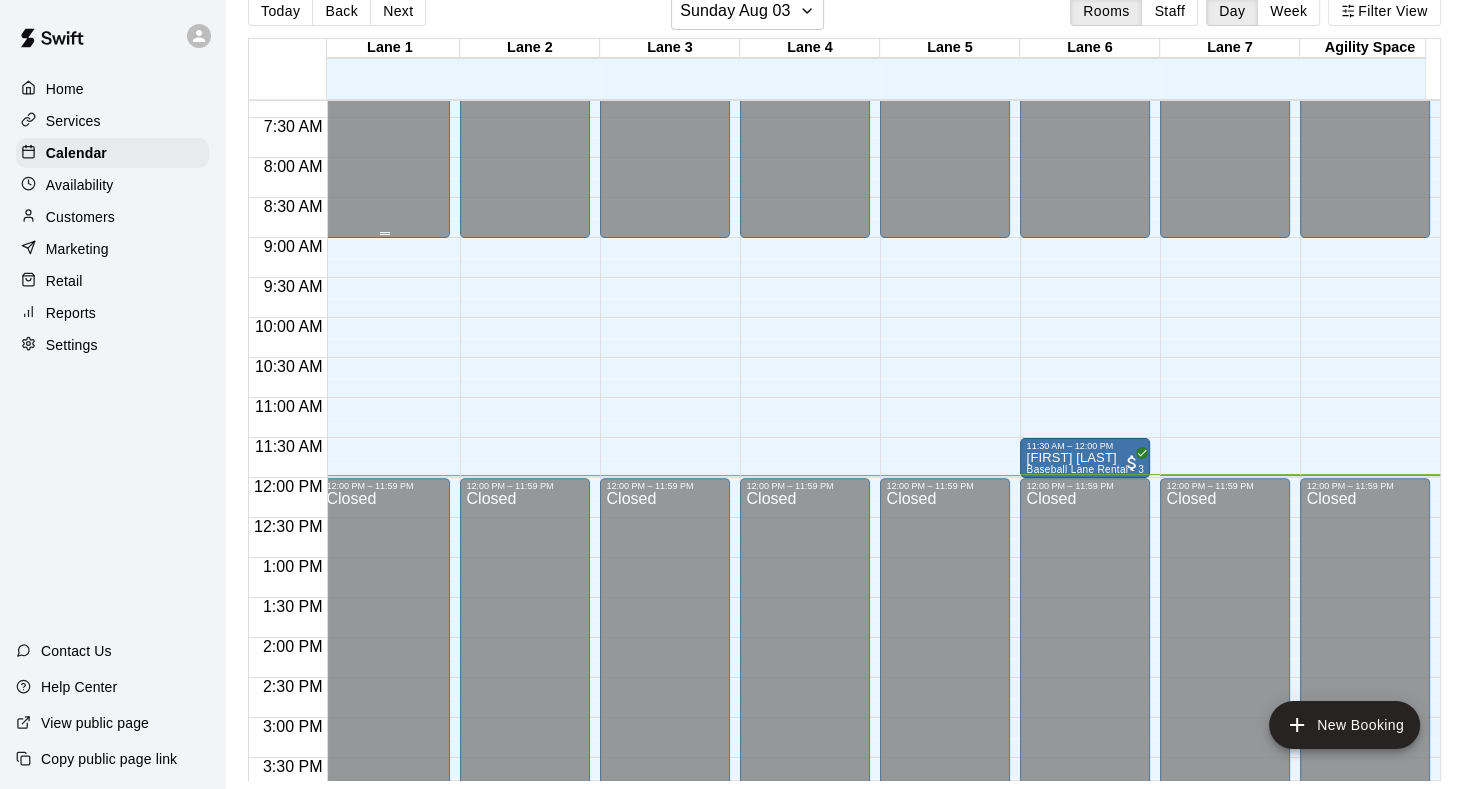 scroll, scrollTop: 400, scrollLeft: 8, axis: both 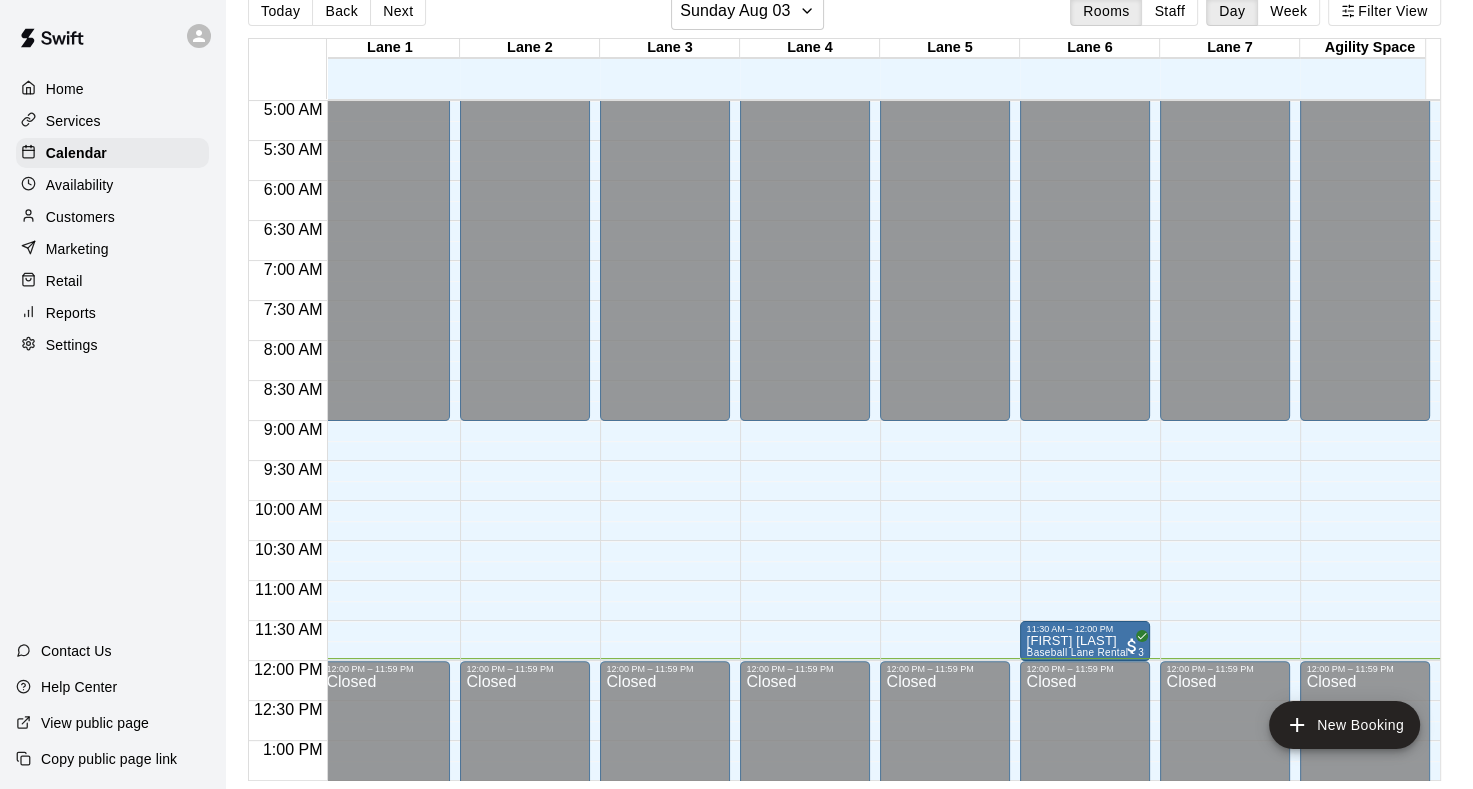 click on "Customers" at bounding box center (80, 217) 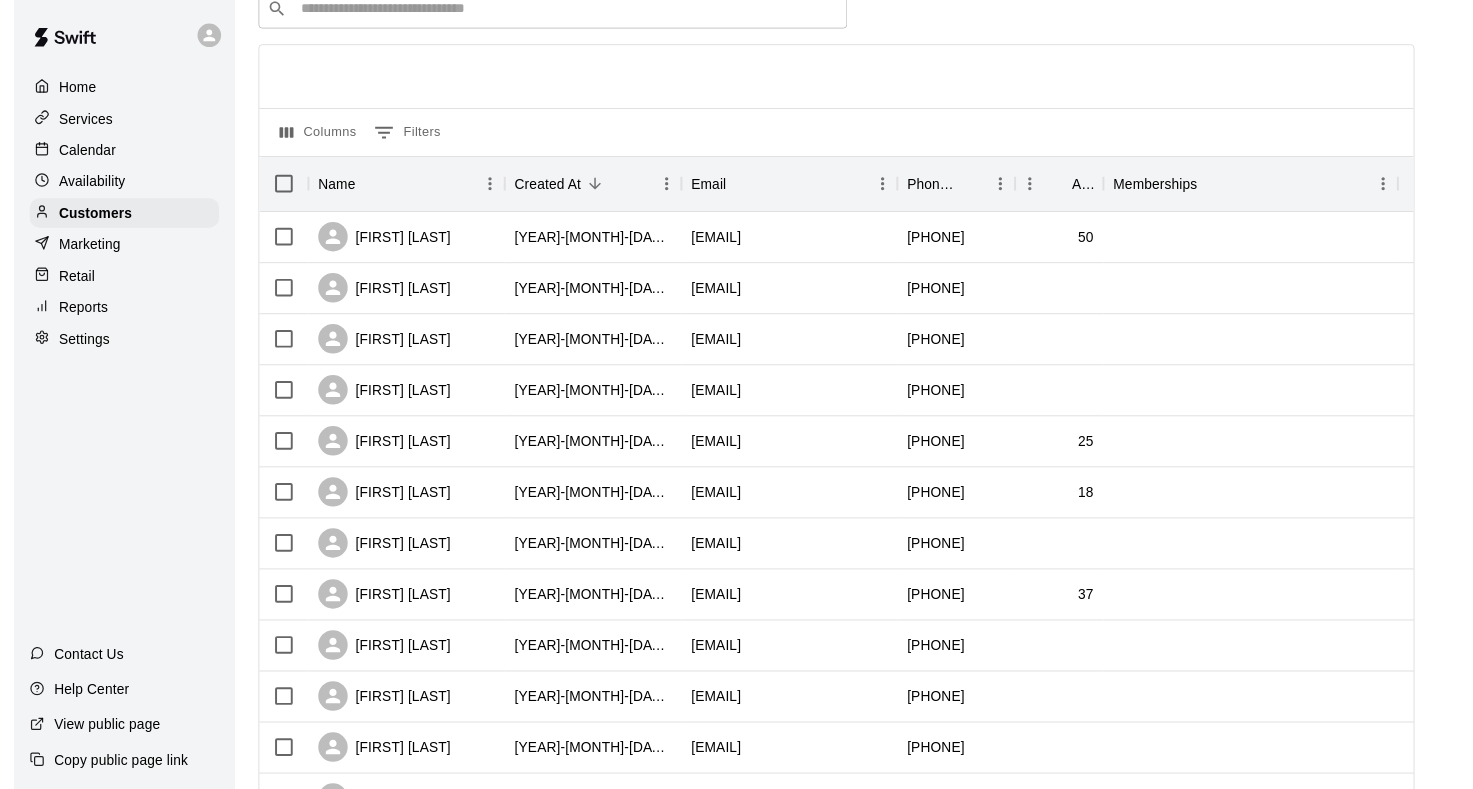 scroll, scrollTop: 0, scrollLeft: 0, axis: both 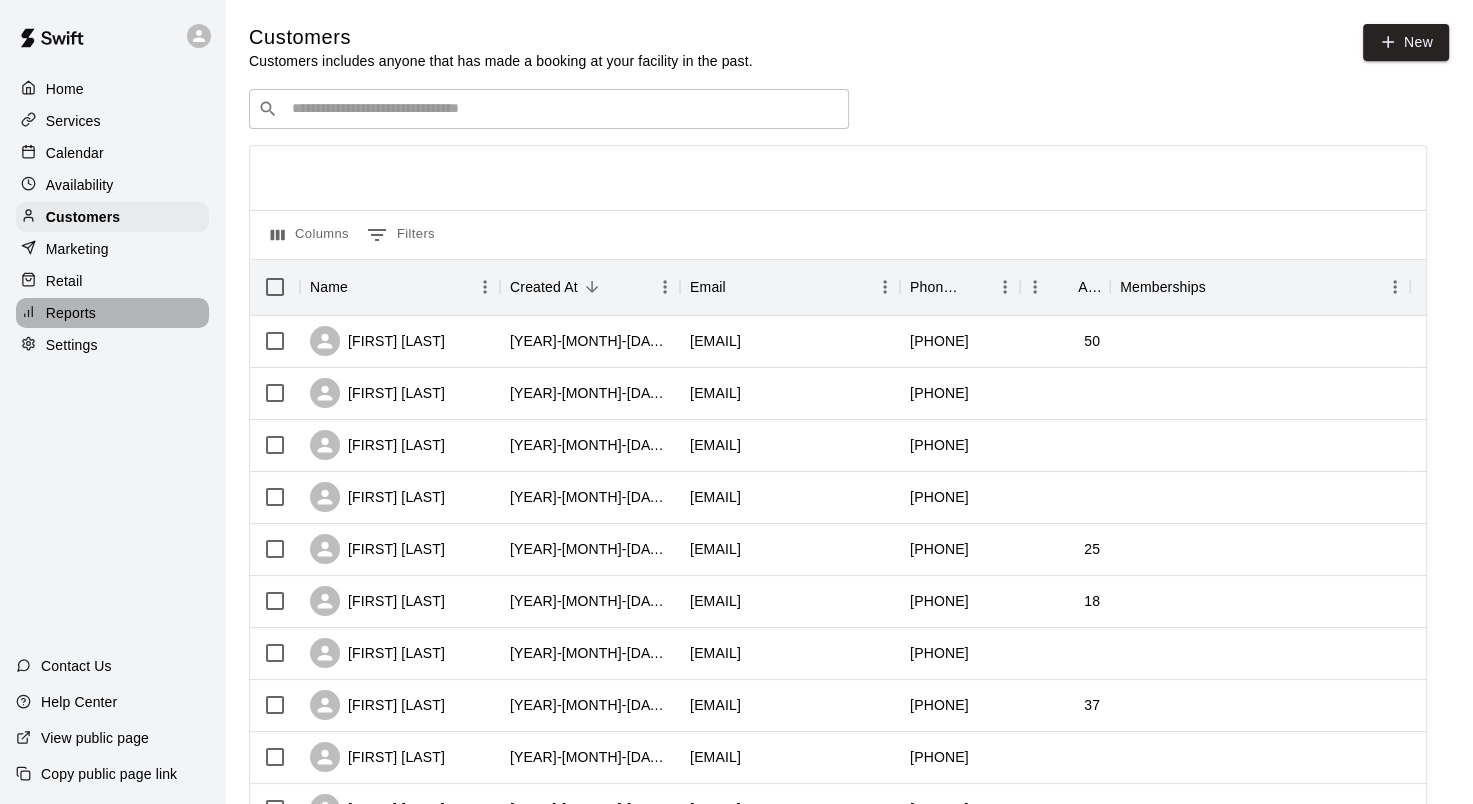 click on "Reports" at bounding box center (71, 313) 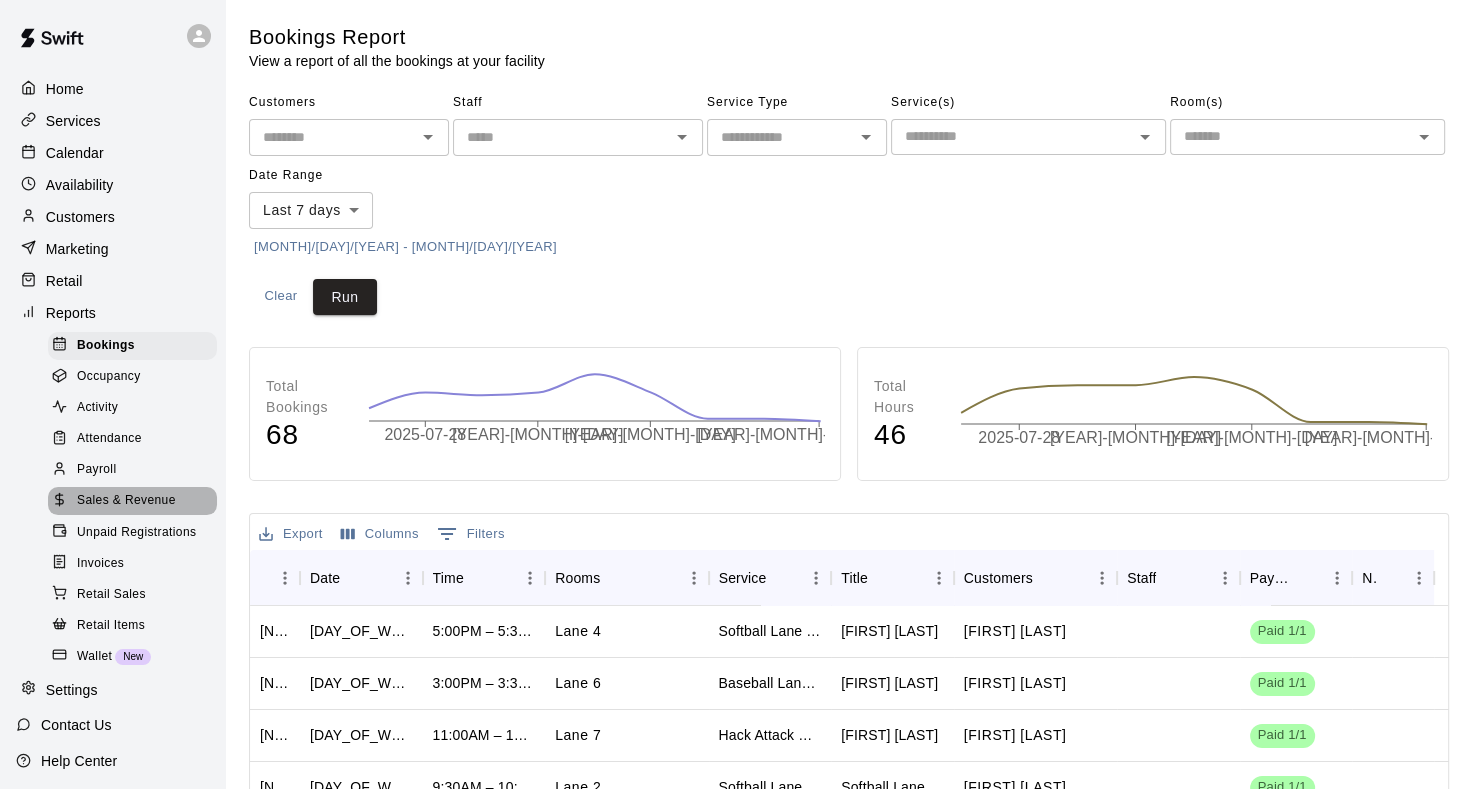 click on "Sales & Revenue" at bounding box center [126, 501] 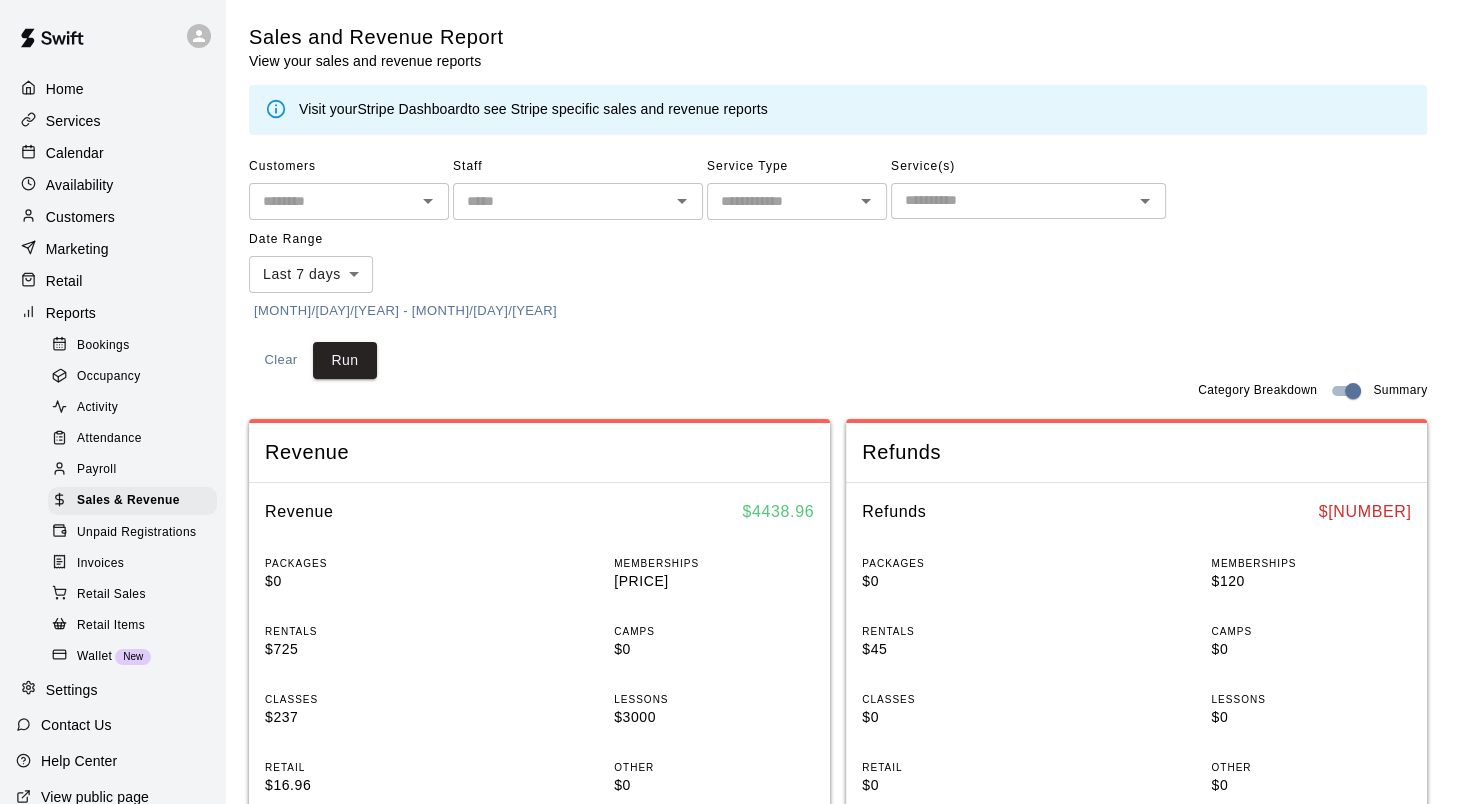 click on "Home Services Calendar Availability Customers Marketing Retail Reports Bookings Occupancy Activity Attendance Payroll Sales & Revenue Unpaid Registrations Invoices Retail Sales Retail Items Wallet New Settings Contact Us Help Center View public page Copy public page link Sales and Revenue Report View your sales and revenue reports Visit your  Stripe Dashboard  to see Stripe specific sales and revenue reports Customers ​ Staff ​ Service Type ​ Service(s) ​ Date Range Last 7 days **** ​ [MONTH]/[DAY]/[YEAR] - [MONTH]/[DAY]/[YEAR] Clear Run Category Breakdown Summary   Revenue Revenue $ [PRICE] PACKAGES $0 MEMBERSHIPS $460 RENTALS $725 CAMPS $0 CLASSES $237 LESSONS $3000 RETAIL $16.96 OTHER $0   Refunds Refunds $ 165 PACKAGES $0 MEMBERSHIPS $120 RENTALS $45 CAMPS $0 CLASSES $0 LESSONS $0 RETAIL $0 OTHER $0 Export Columns 0 Filters InvoiceId Date Service Name Revenue Category Payment Method Type Stripe Payment Id Coupon Status Subtotal 732958 [MONTH] [DAY], [YEAR], [HOUR]:[MINUTE] [AM/PM] Single (Softball) [FIRST] [LAST] Memberships Card Charge N/A" at bounding box center [736, 784] 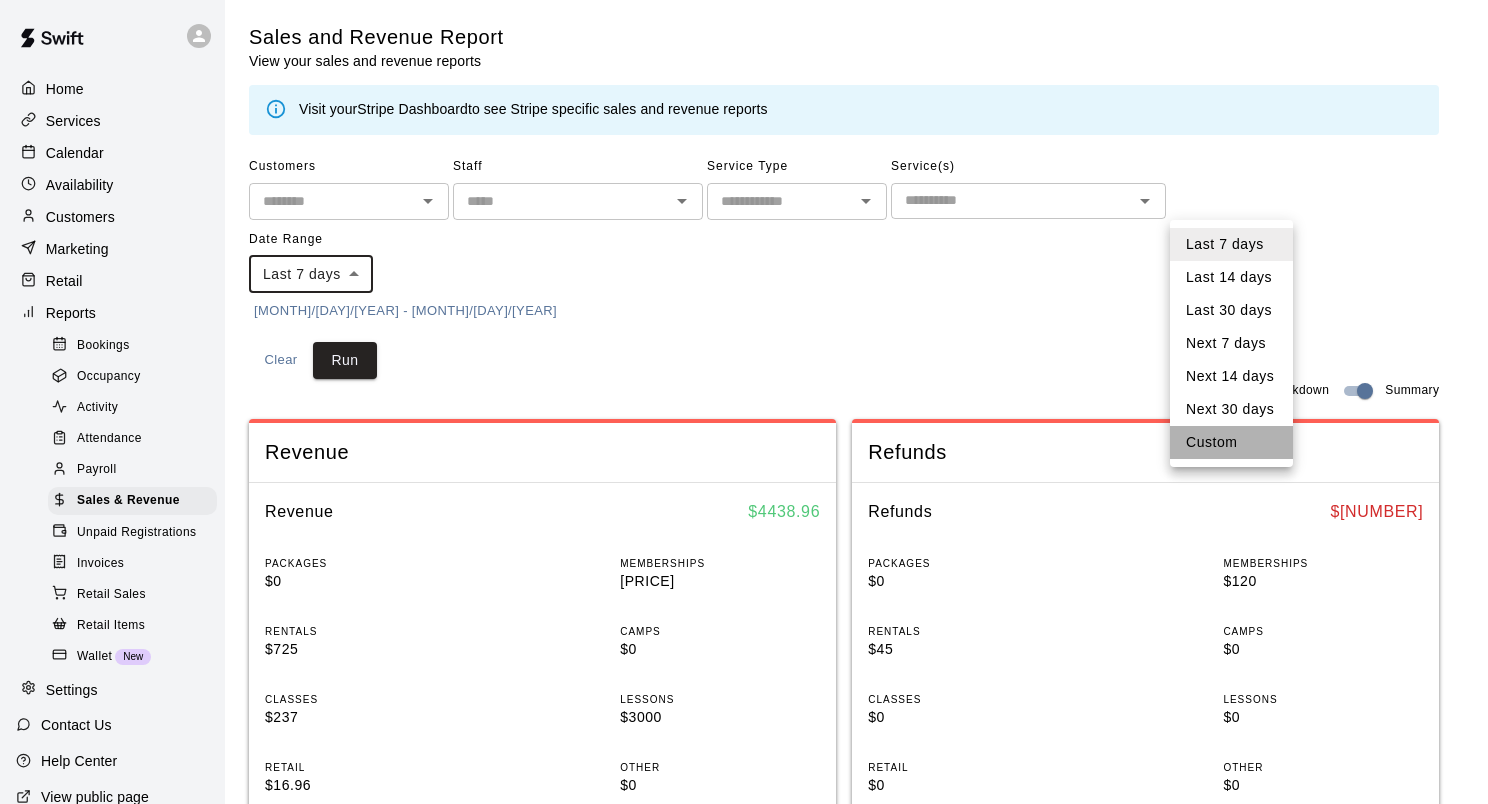 click on "Custom" at bounding box center [1231, 442] 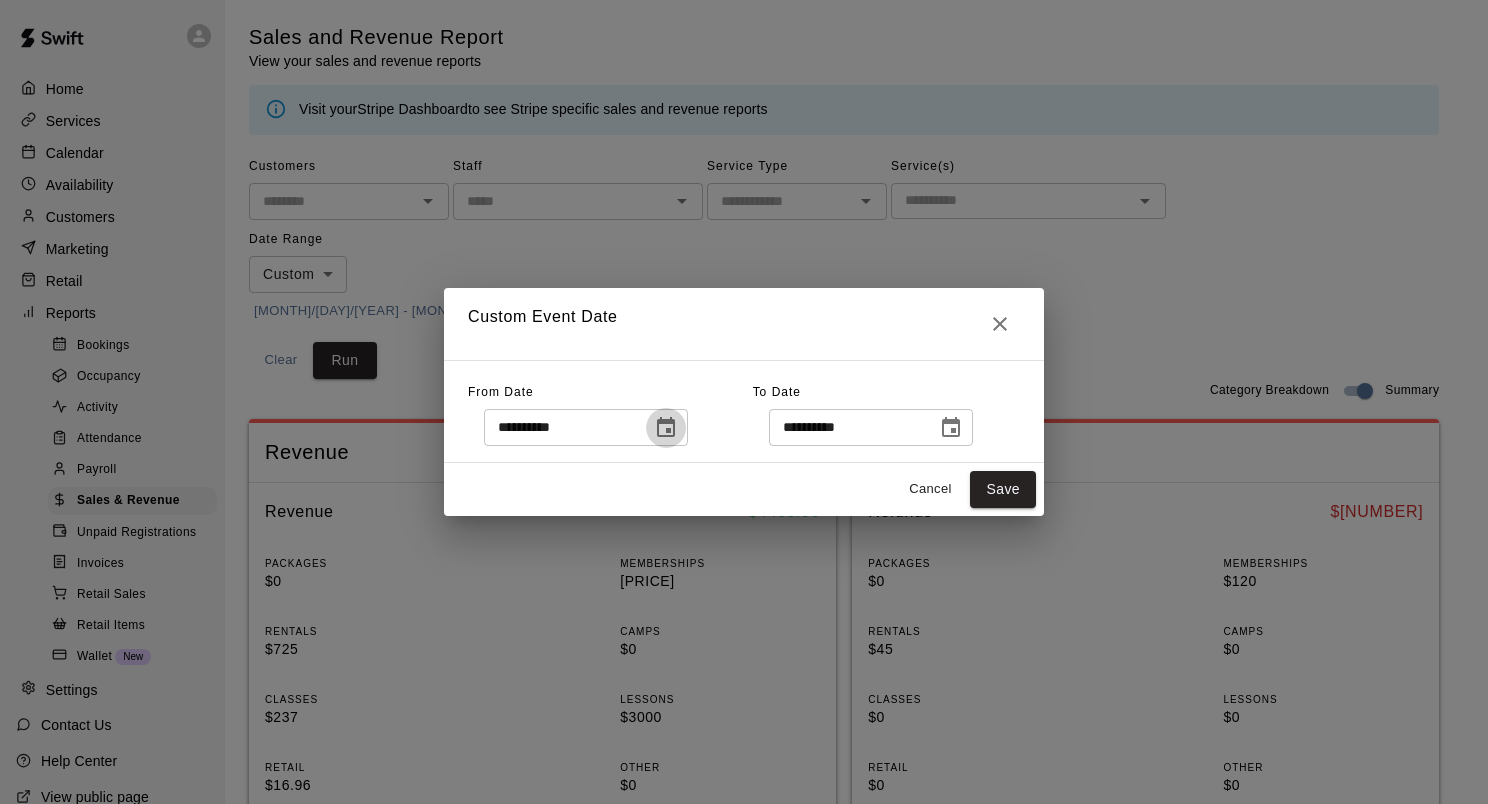 click 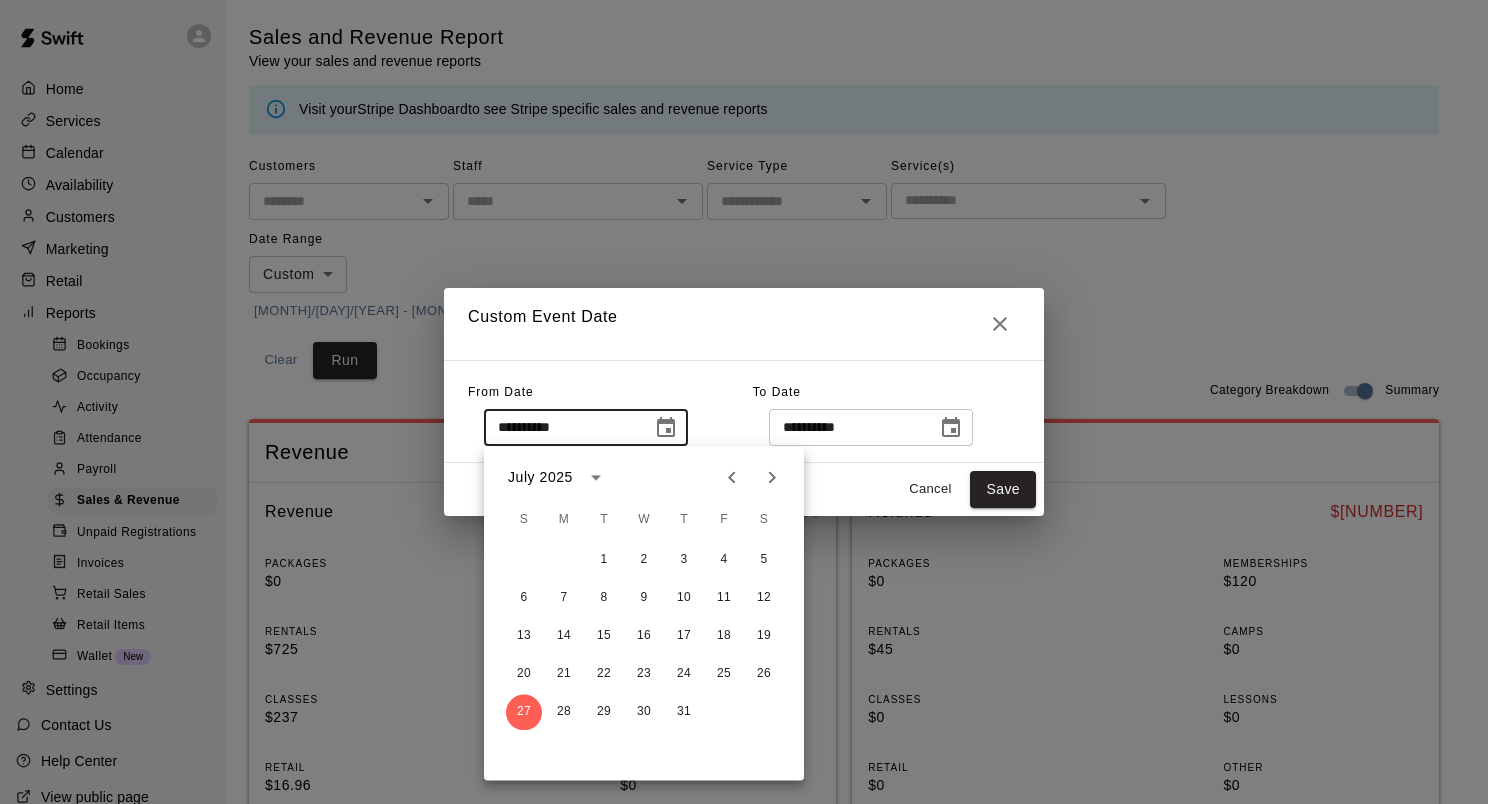 click 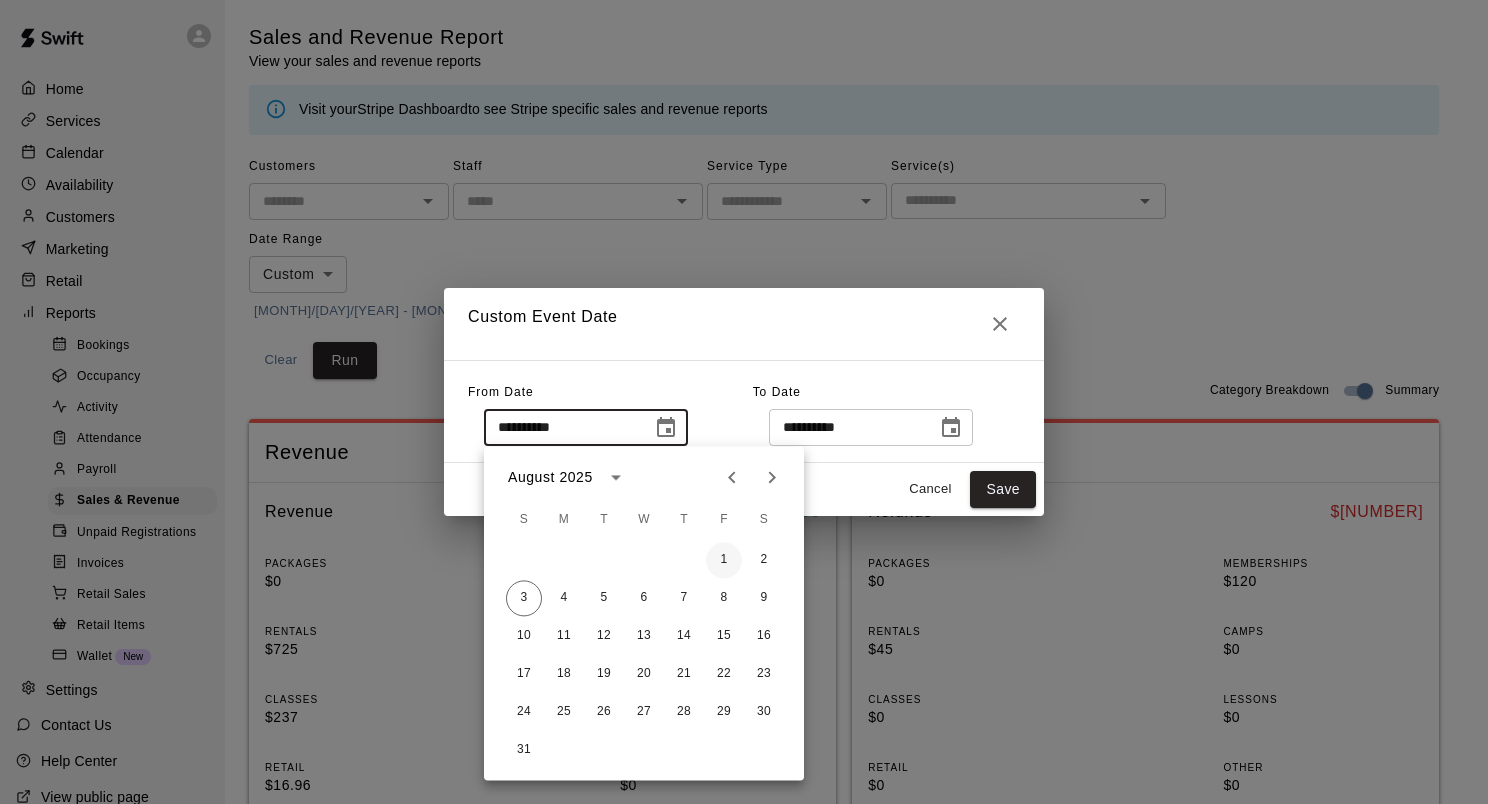 click on "1" at bounding box center (724, 560) 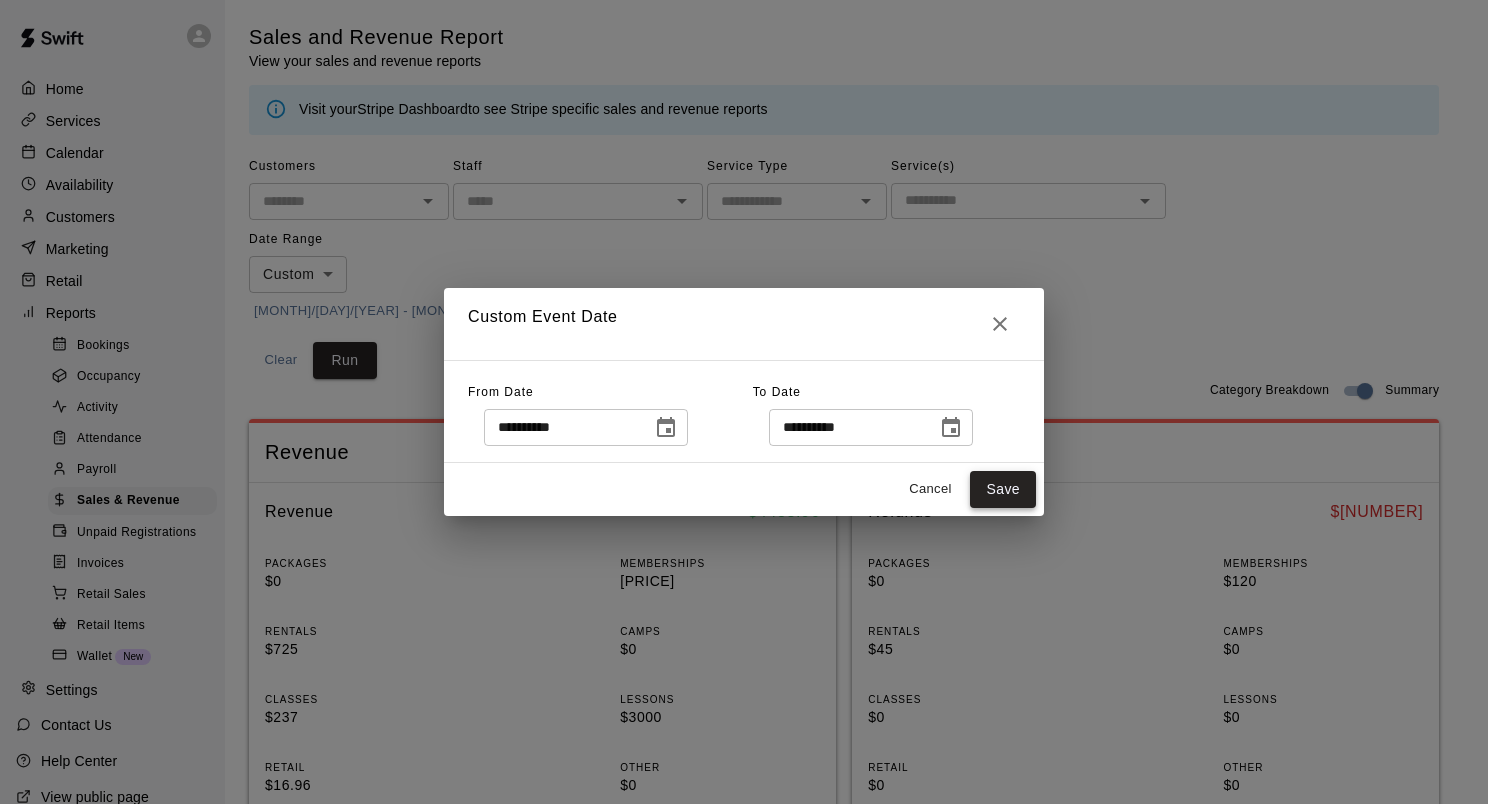 click on "Save" at bounding box center [1003, 489] 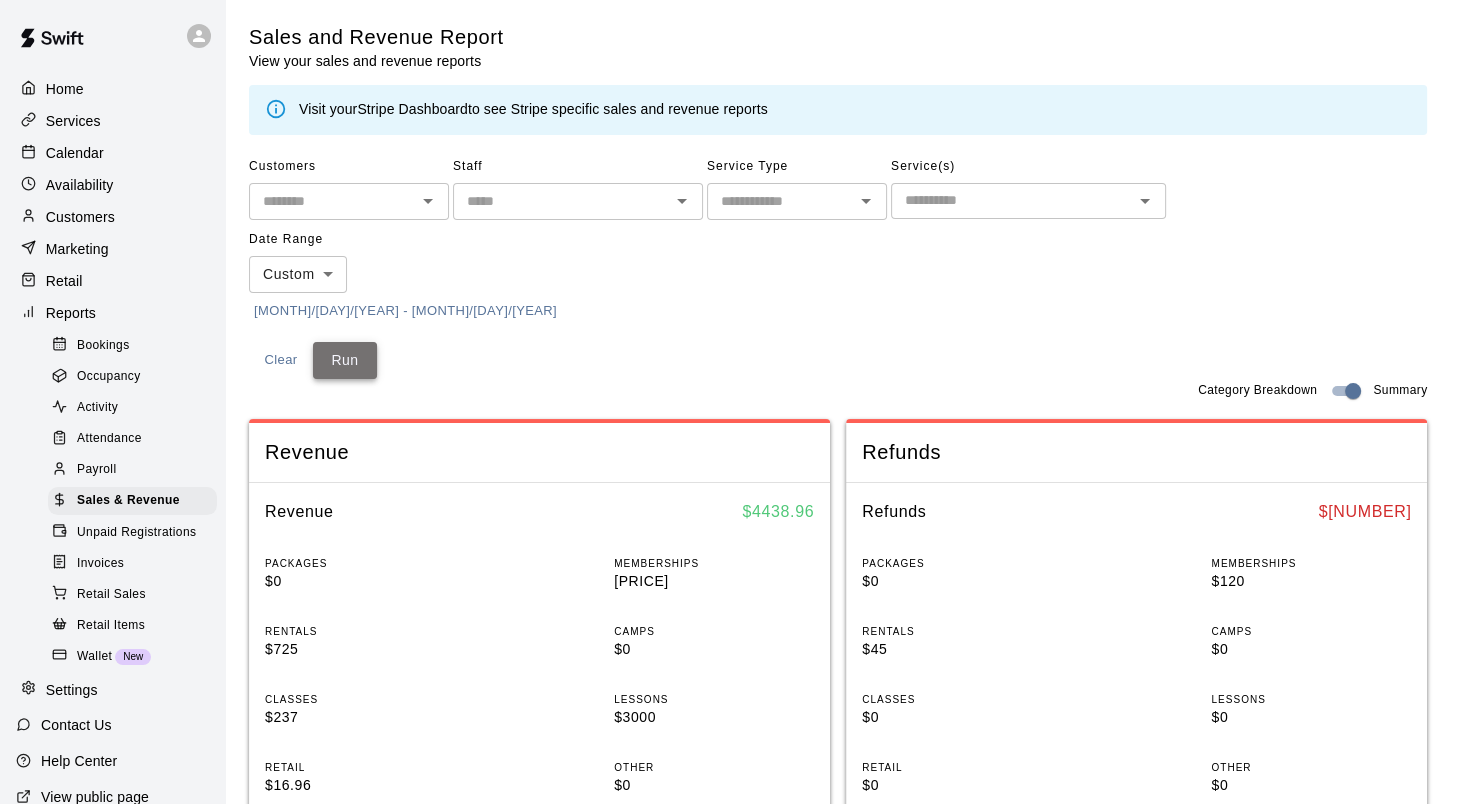 click on "Run" at bounding box center (345, 360) 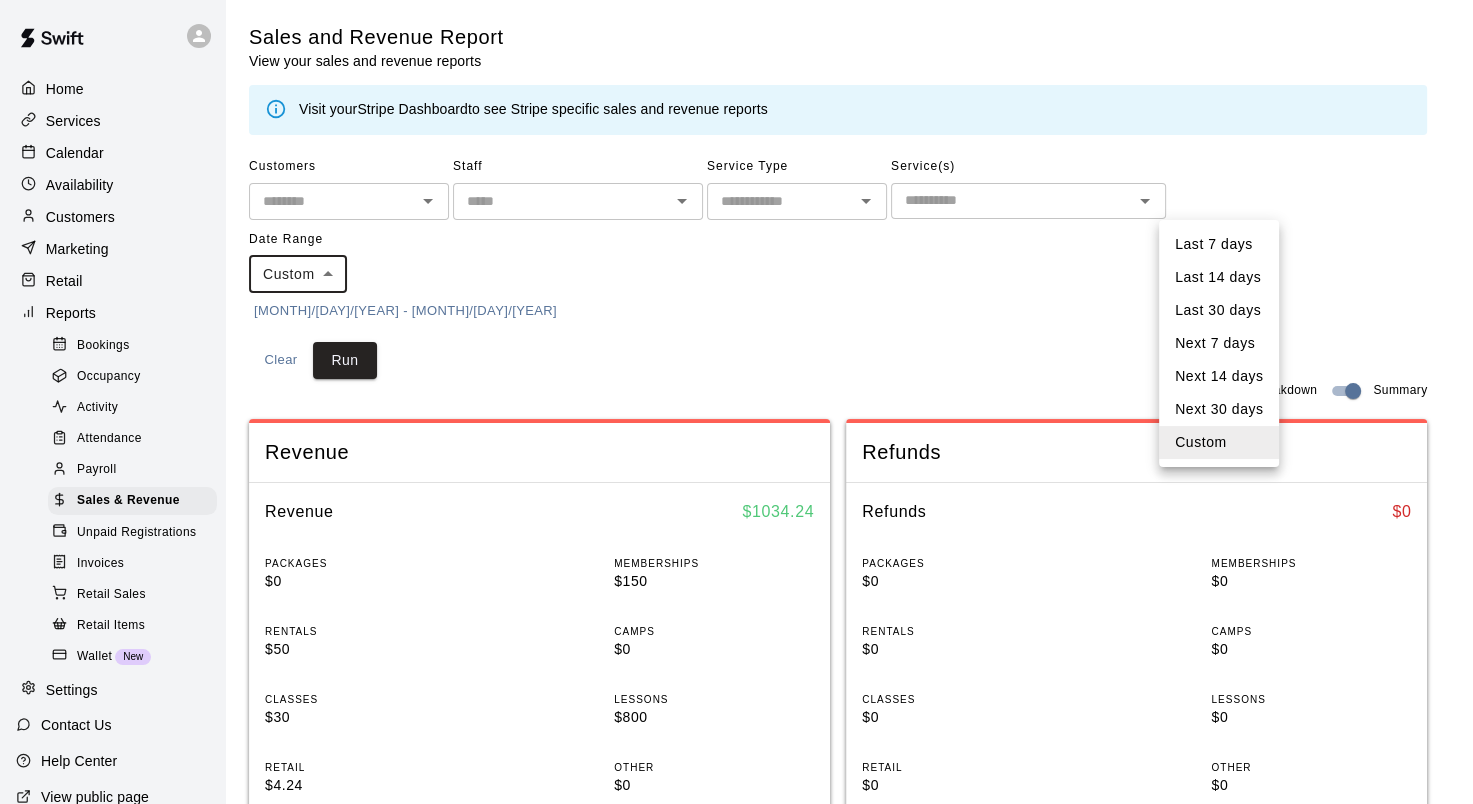 click on "Home Services Calendar Availability Customers Marketing Retail Reports Bookings Occupancy Activity Attendance Payroll Sales & Revenue Unpaid Registrations Invoices Retail Sales Retail Items Wallet New Settings Contact Us Help Center View public page Copy public page link Sales and Revenue Report View your sales and revenue reports Visit your  Stripe Dashboard  to see Stripe specific sales and revenue reports Customers ​ Staff ​ Service Type ​ Service(s) ​ Date Range Custom ****** ​ [MONTH]/[DAY]/[YEAR] - [MONTH]/[DAY]/[YEAR] Clear Run Category Breakdown Summary   Revenue Revenue $ [PRICE] PACKAGES $0 MEMBERSHIPS $150 RENTALS $50 CAMPS $0 CLASSES $30 LESSONS $800 RETAIL $4.24 OTHER $0   Refunds Refunds $ 0 PACKAGES $0 MEMBERSHIPS $0 RENTALS $0 CAMPS $0 CLASSES $0 LESSONS $0 RETAIL $0 OTHER $0 Export Columns 0 Filters InvoiceId Date Service Name Revenue Category Payment Method Type Stripe Payment Id Coupon Status Subtotal 732958 [MONTH] [DAY], [YEAR], [HOUR]:[MINUTE] [AM/PM] Single (Softball) [FIRST] [LAST] Memberships Card Charge N/A Paid $40.00 N/A" at bounding box center [736, 784] 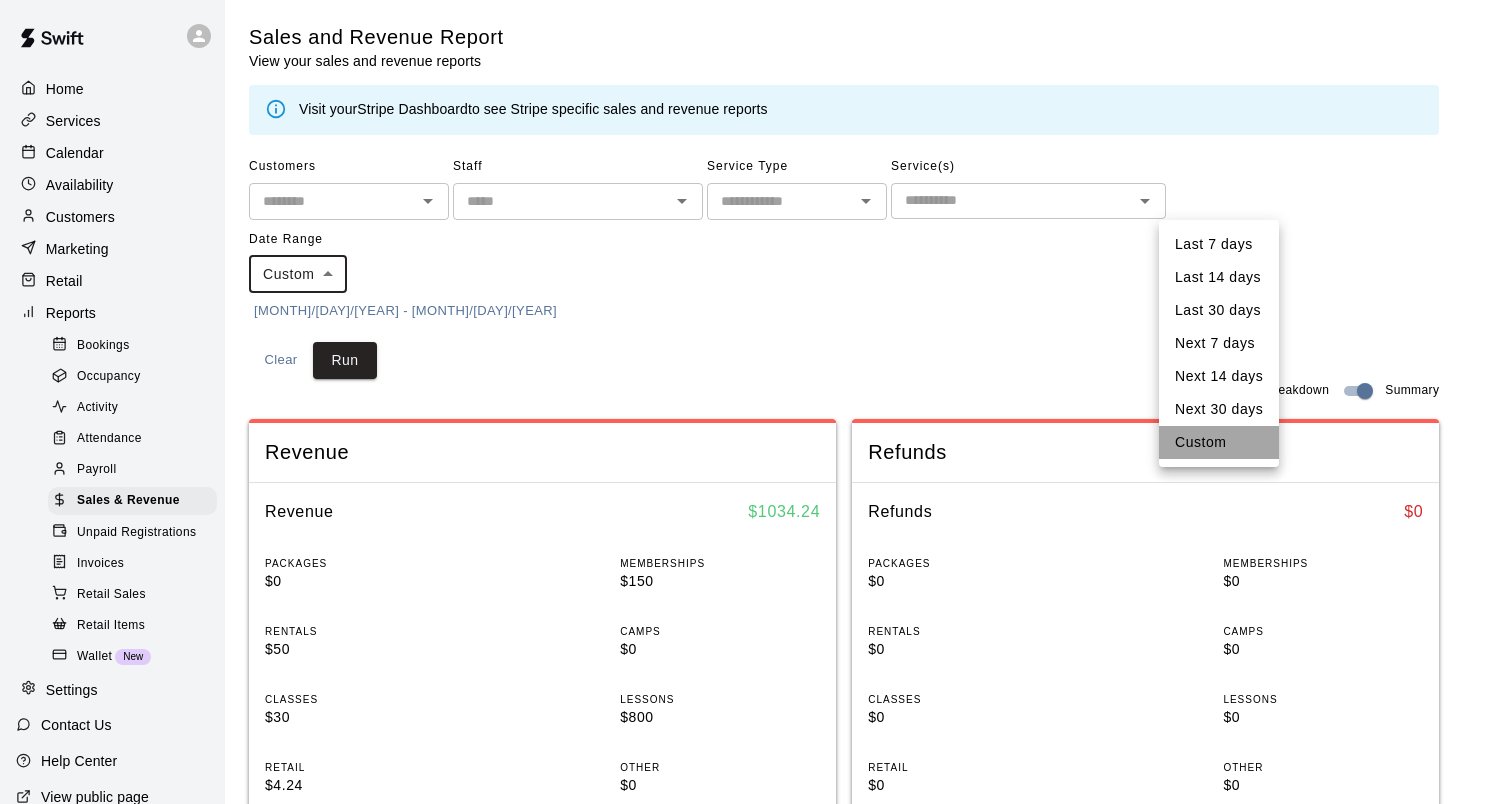 click on "Custom" at bounding box center (1219, 442) 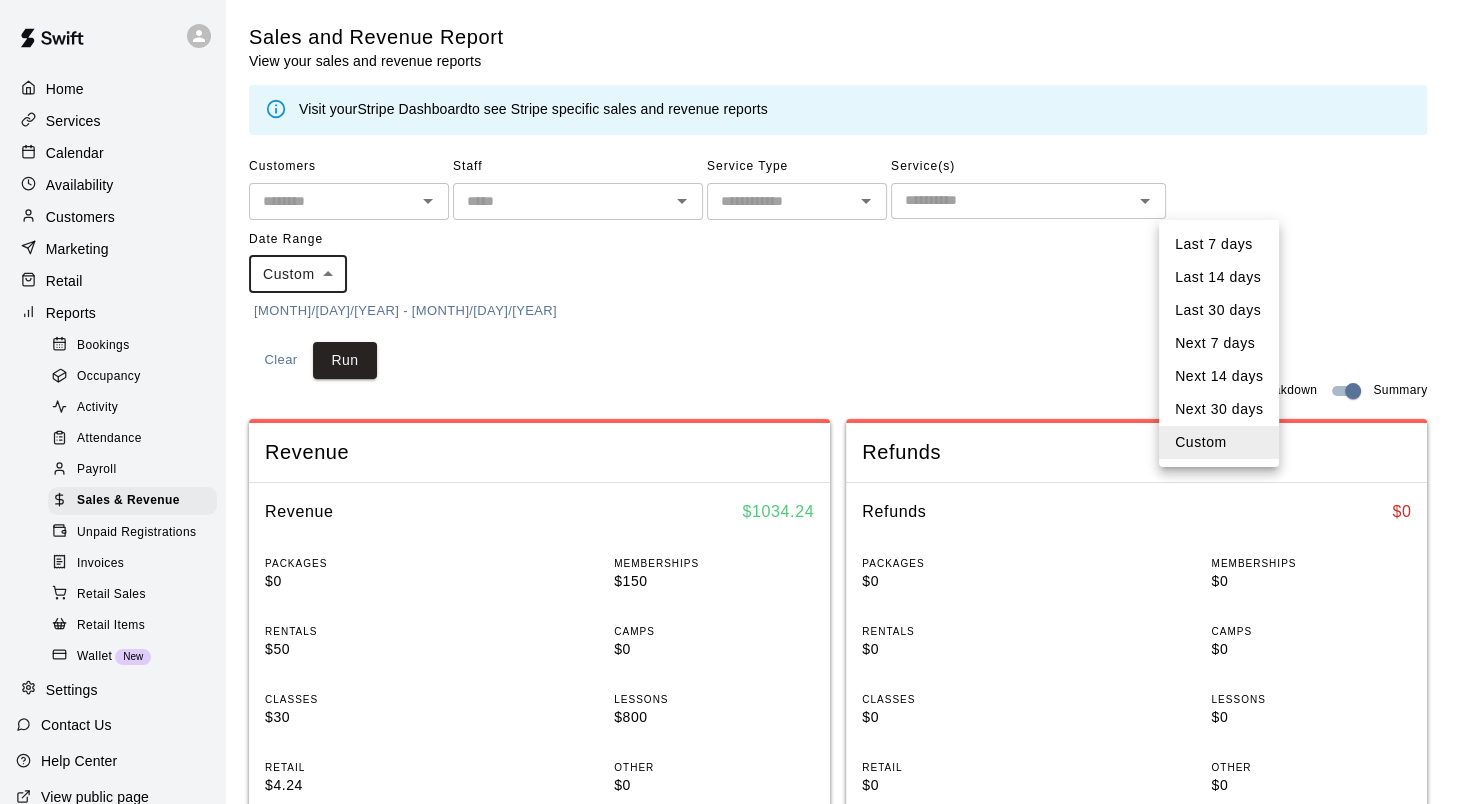 click on "Home Services Calendar Availability Customers Marketing Retail Reports Bookings Occupancy Activity Attendance Payroll Sales & Revenue Unpaid Registrations Invoices Retail Sales Retail Items Wallet New Settings Contact Us Help Center View public page Copy public page link Sales and Revenue Report View your sales and revenue reports Visit your  Stripe Dashboard  to see Stripe specific sales and revenue reports Customers ​ Staff ​ Service Type ​ Service(s) ​ Date Range Custom ****** ​ [MONTH]/[DAY]/[YEAR] - [MONTH]/[DAY]/[YEAR] Clear Run Category Breakdown Summary   Revenue Revenue $ [PRICE] PACKAGES $0 MEMBERSHIPS $150 RENTALS $50 CAMPS $0 CLASSES $30 LESSONS $800 RETAIL $4.24 OTHER $0   Refunds Refunds $ 0 PACKAGES $0 MEMBERSHIPS $0 RENTALS $0 CAMPS $0 CLASSES $0 LESSONS $0 RETAIL $0 OTHER $0 Export Columns 0 Filters InvoiceId Date Service Name Revenue Category Payment Method Type Stripe Payment Id Coupon Status Subtotal 732958 [MONTH] [DAY], [YEAR], [HOUR]:[MINUTE] [AM/PM] Single (Softball) [FIRST] [LAST] Memberships Card Charge N/A Paid $40.00 N/A" at bounding box center [736, 784] 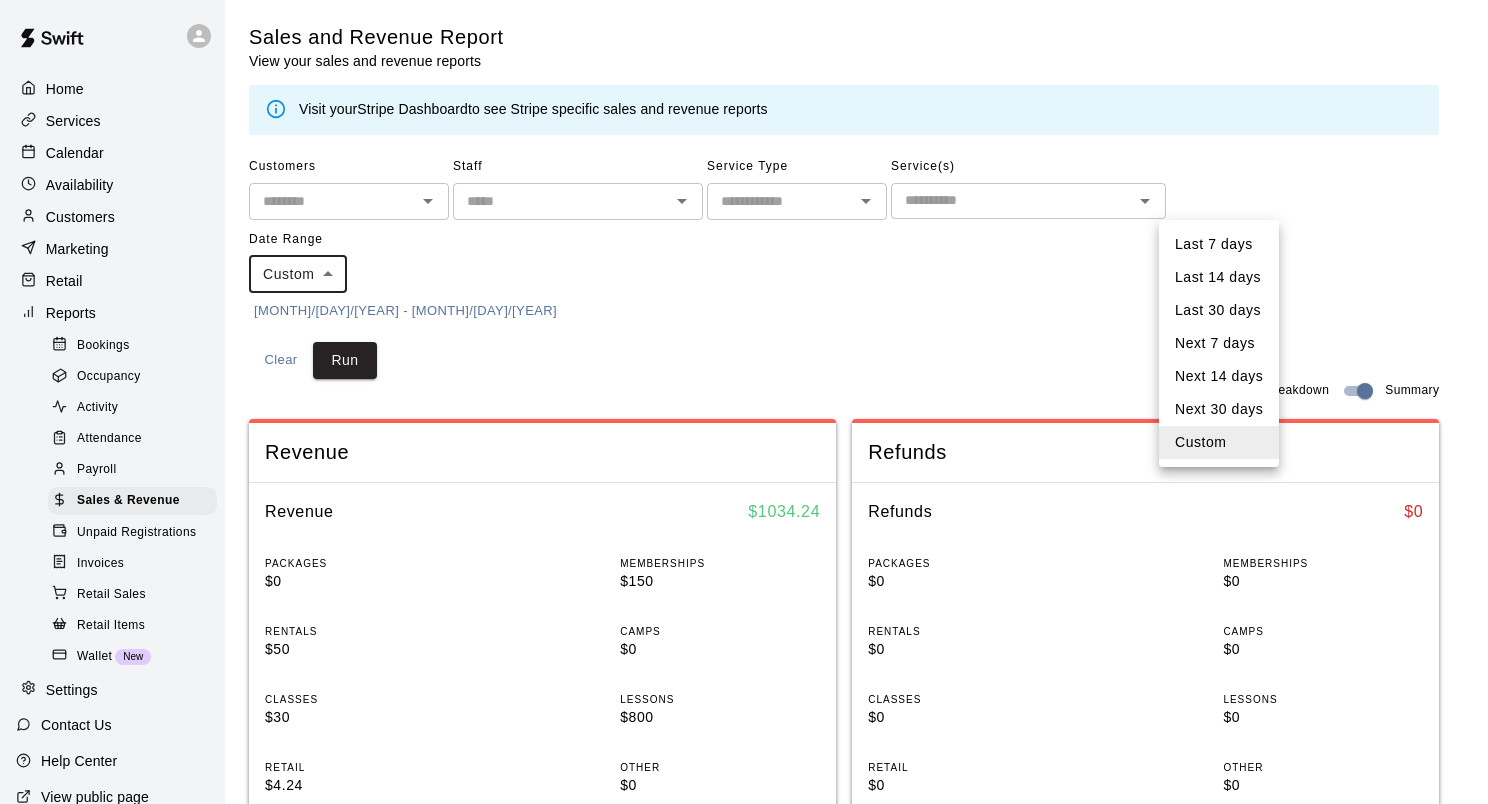 click on "Next 30 days" at bounding box center [1219, 409] 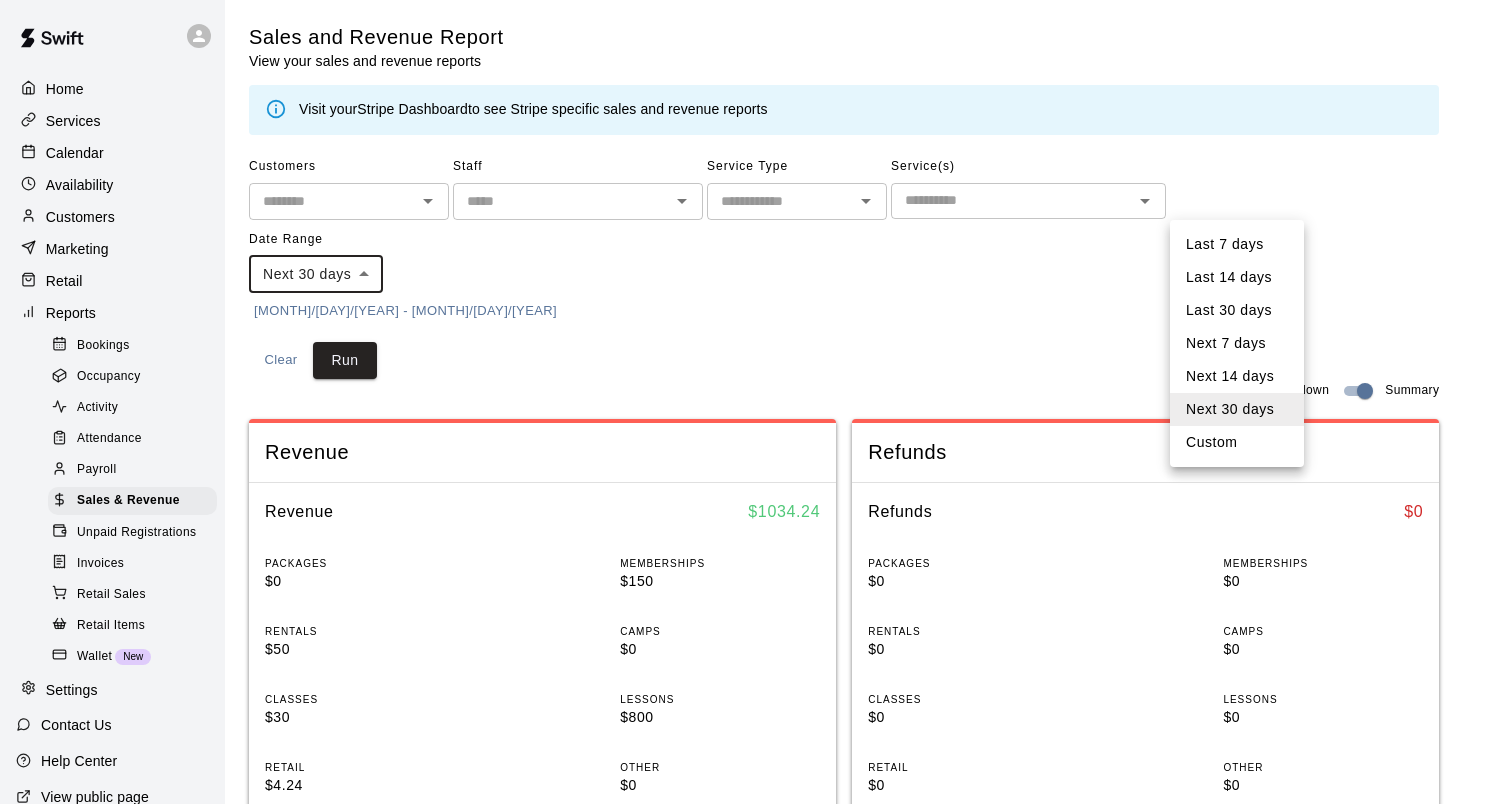 click on "Home Services Calendar Availability Customers Marketing Retail Reports Bookings Occupancy Activity Attendance Payroll Sales & Revenue Unpaid Registrations Invoices Retail Sales Retail Items Wallet New Settings Contact Us Help Center View public page Copy public page link Sales and Revenue Report View your sales and revenue reports Visit your  Stripe Dashboard  to see Stripe specific sales and revenue reports Customers ​ Staff ​ Service Type ​ Service(s) ​ Date Range Next 30 days ********* ​ [MONTH]/[DAY]/[YEAR] - [MONTH]/[DAY]/[YEAR] Clear Run Category Breakdown Summary   Revenue Revenue $ [PRICE] PACKAGES $0 MEMBERSHIPS $150 RENTALS $50 CAMPS $0 CLASSES $30 LESSONS $800 RETAIL $4.24 OTHER $0   Refunds Refunds $ 0 PACKAGES $0 MEMBERSHIPS $0 RENTALS $0 CAMPS $0 CLASSES $0 LESSONS $0 RETAIL $0 OTHER $0 Export Columns 0 Filters InvoiceId Date Service Name Revenue Category Payment Method Type Stripe Payment Id Coupon Status Subtotal 732958 [MONTH] [DAY], [YEAR], [HOUR]:[MINUTE] [AM/PM] Single (Softball) [FIRST] [LAST] Memberships Card Charge N/A Paid" at bounding box center [744, 784] 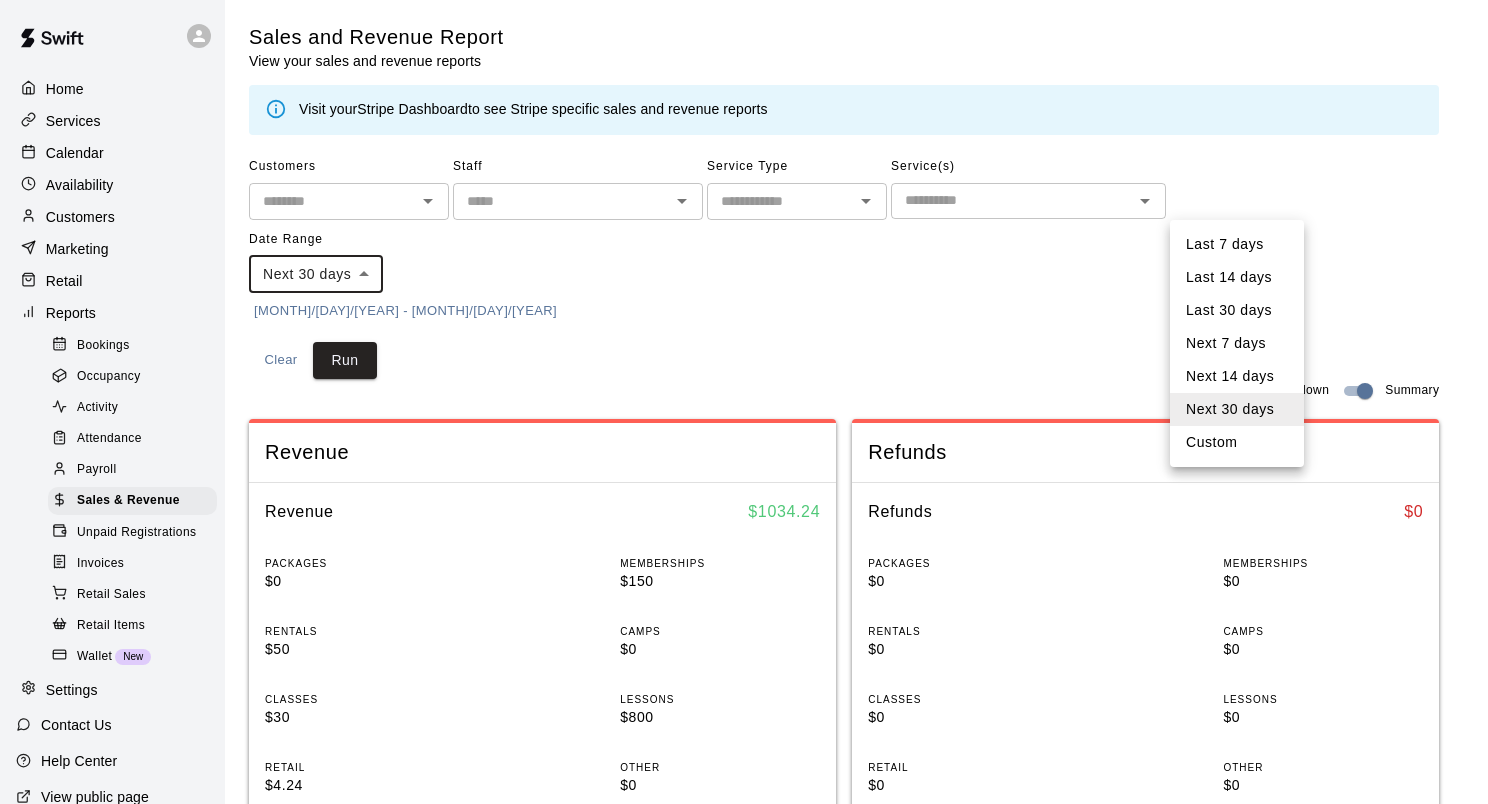 click at bounding box center [744, 402] 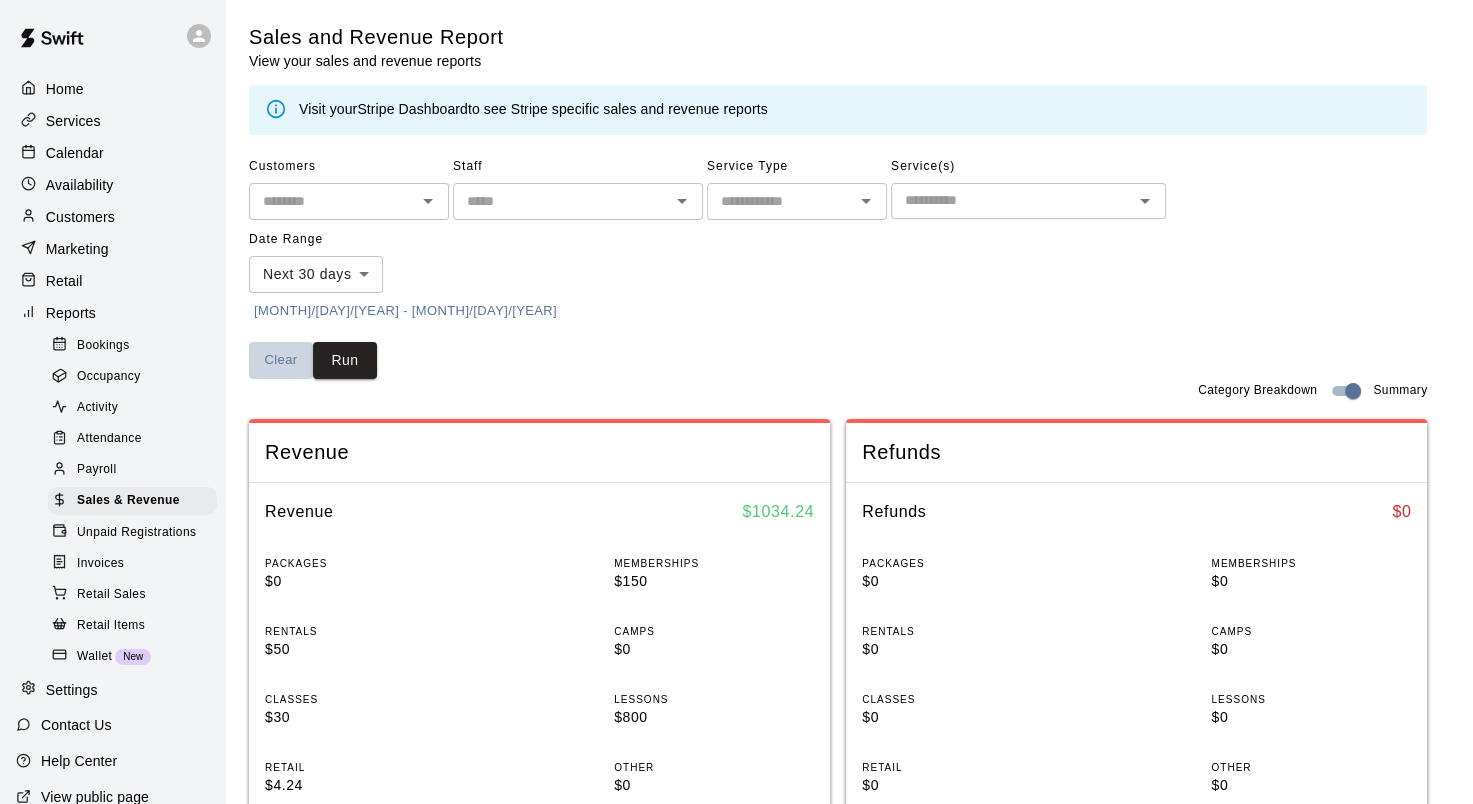 click on "Clear" at bounding box center (281, 360) 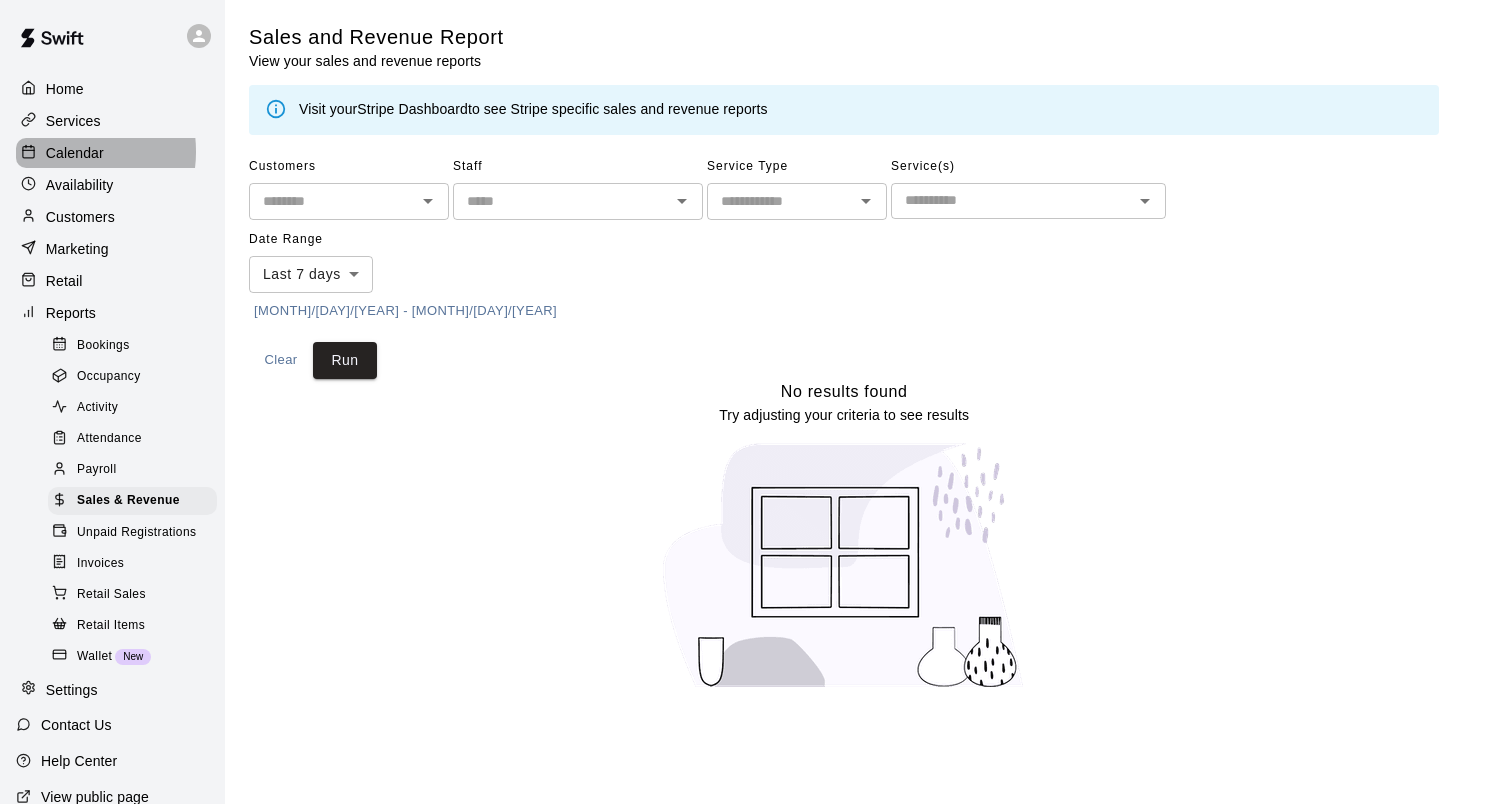 click on "Calendar" at bounding box center (75, 153) 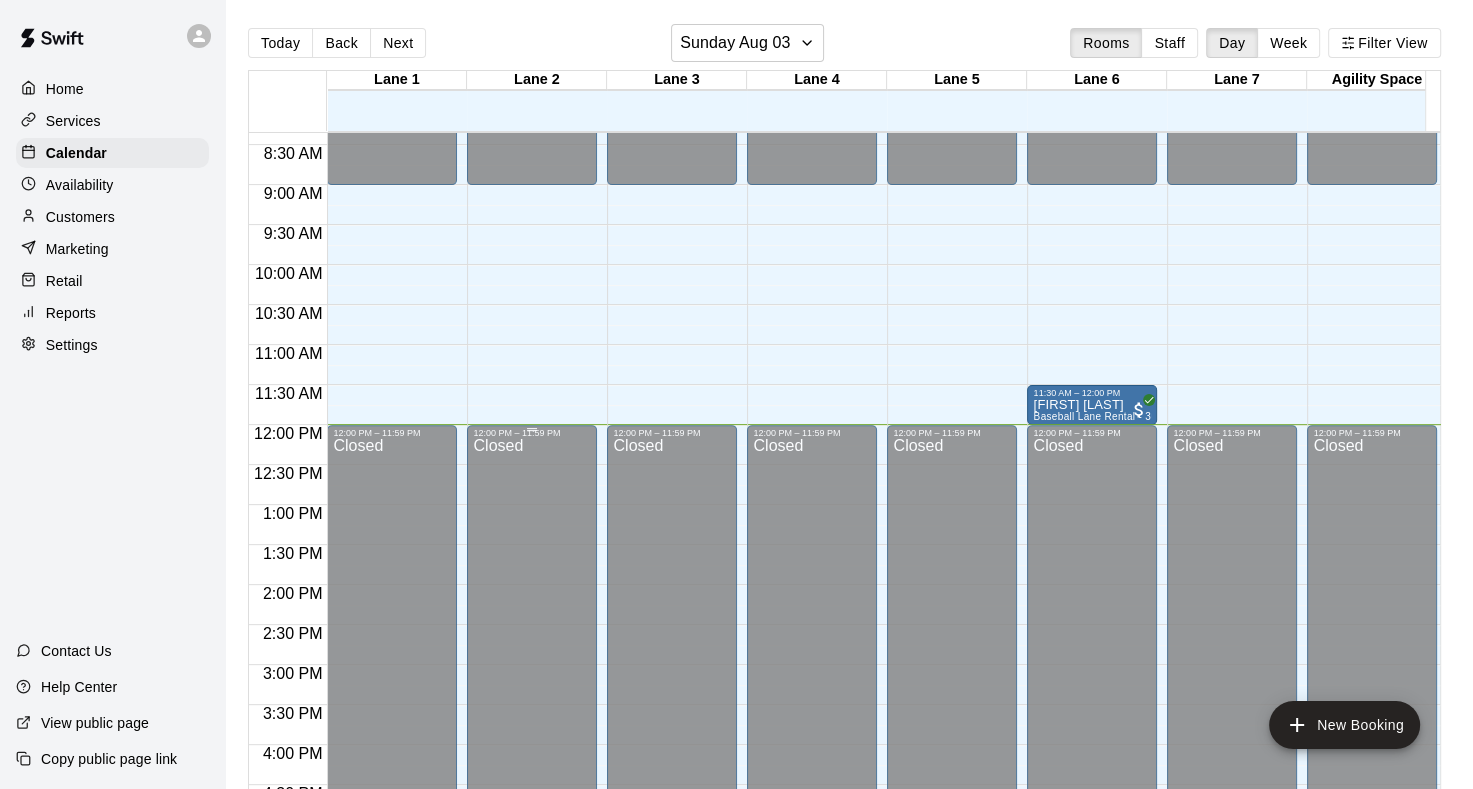 scroll, scrollTop: 500, scrollLeft: 0, axis: vertical 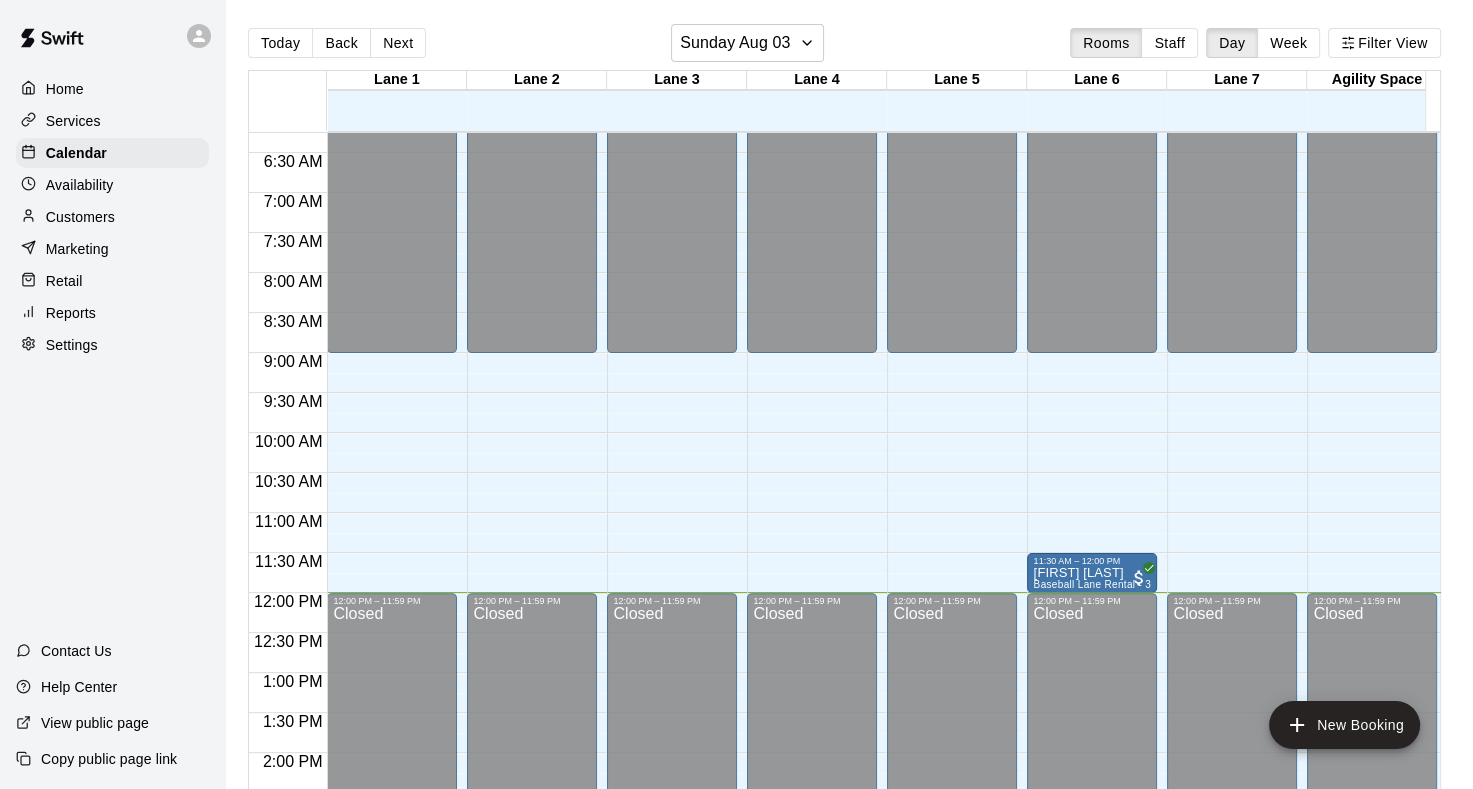 click on "Today Back Next Sunday Aug 03 Rooms Staff Day Week Filter View" at bounding box center (844, 47) 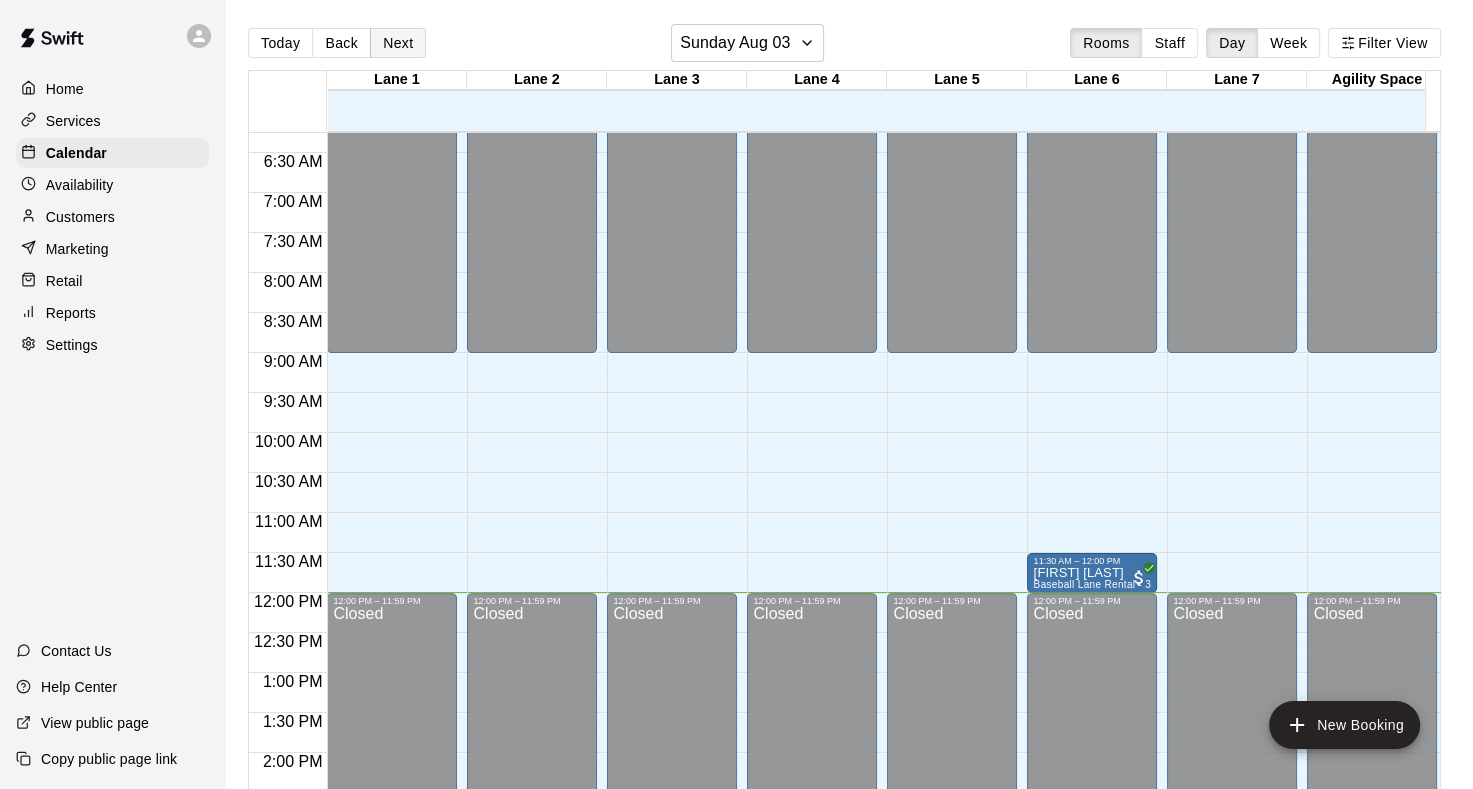 click on "Next" at bounding box center [398, 43] 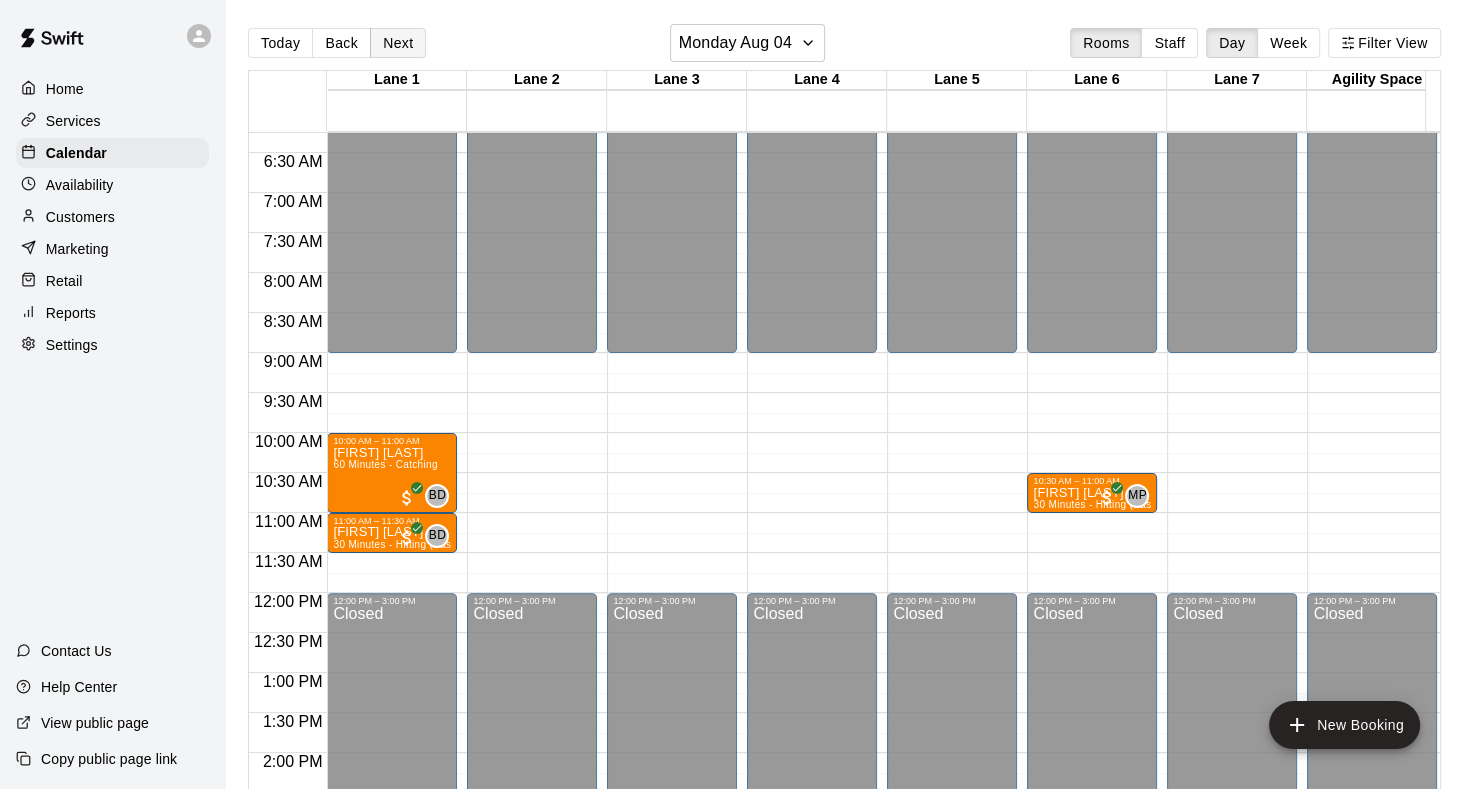 click on "Next" at bounding box center [398, 43] 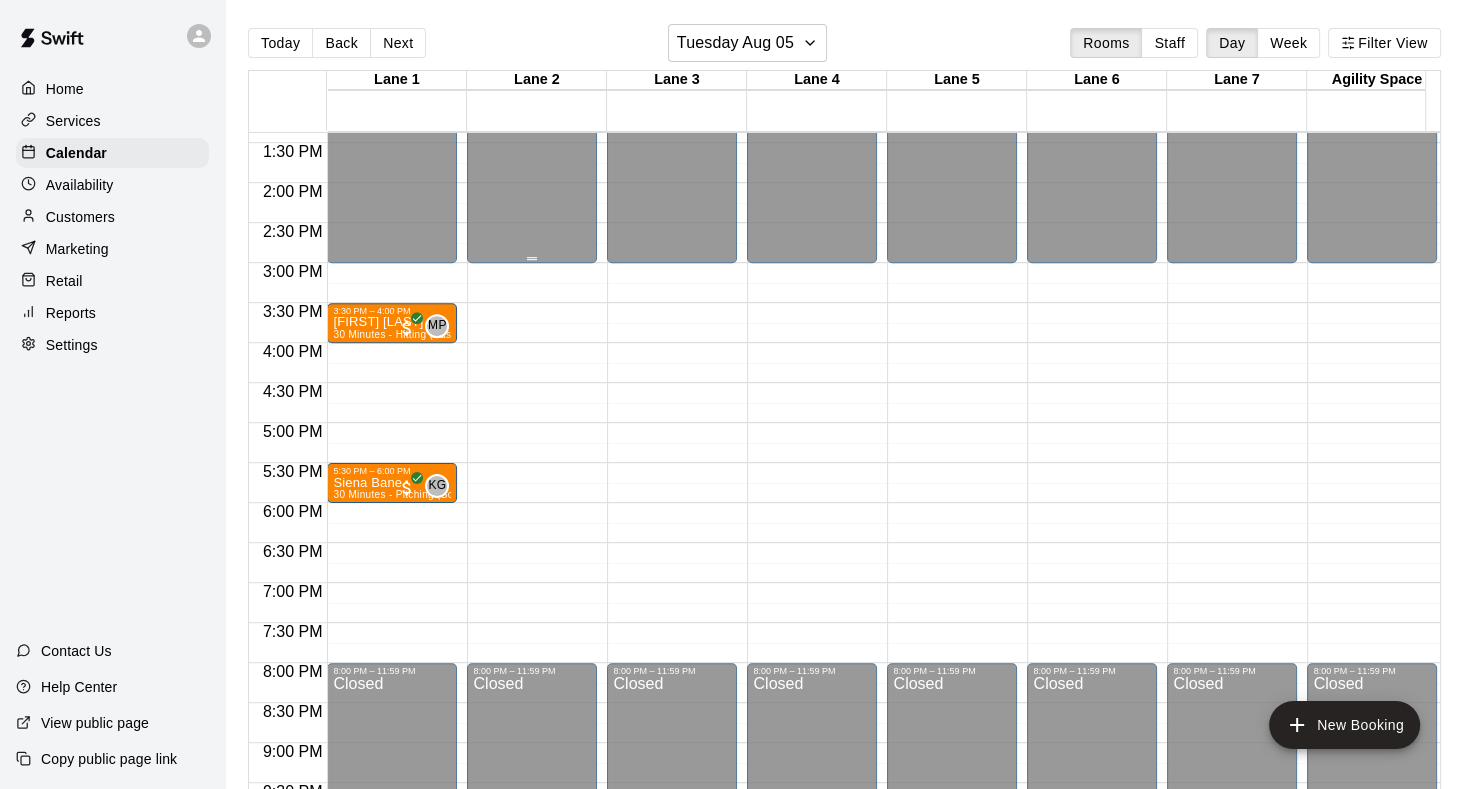 scroll, scrollTop: 1100, scrollLeft: 0, axis: vertical 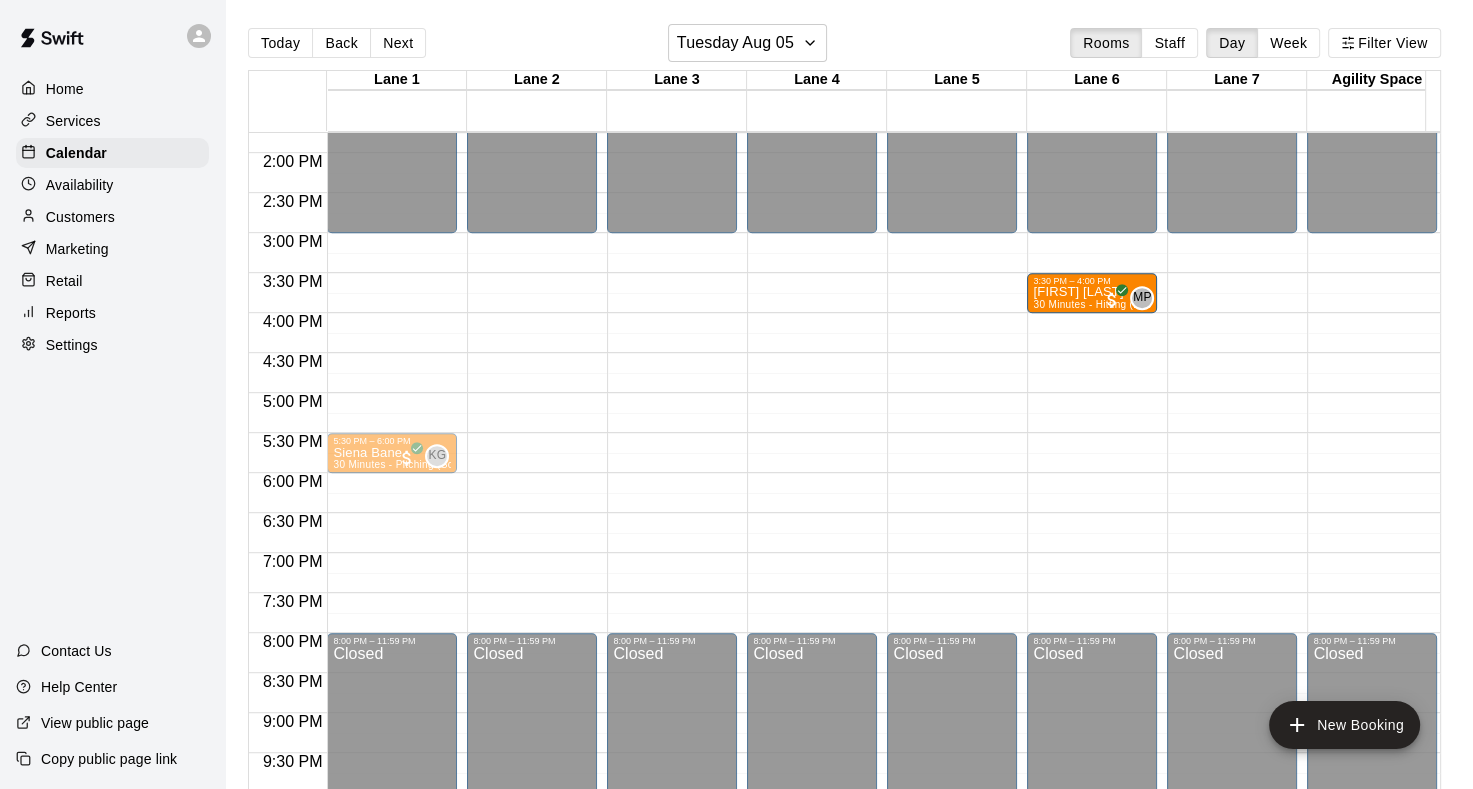 drag, startPoint x: 355, startPoint y: 296, endPoint x: 1051, endPoint y: 305, distance: 696.05817 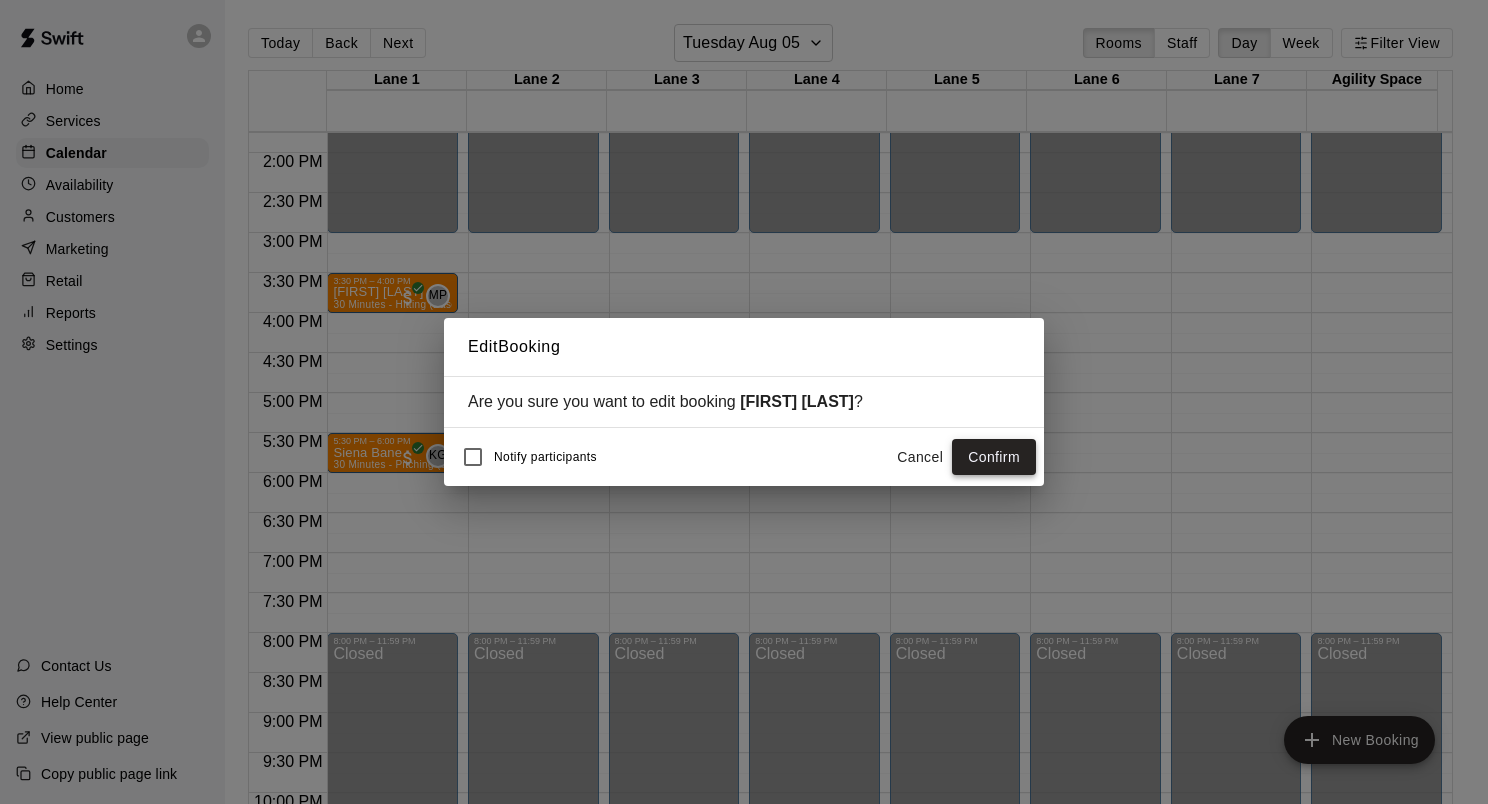 click on "Confirm" at bounding box center (994, 457) 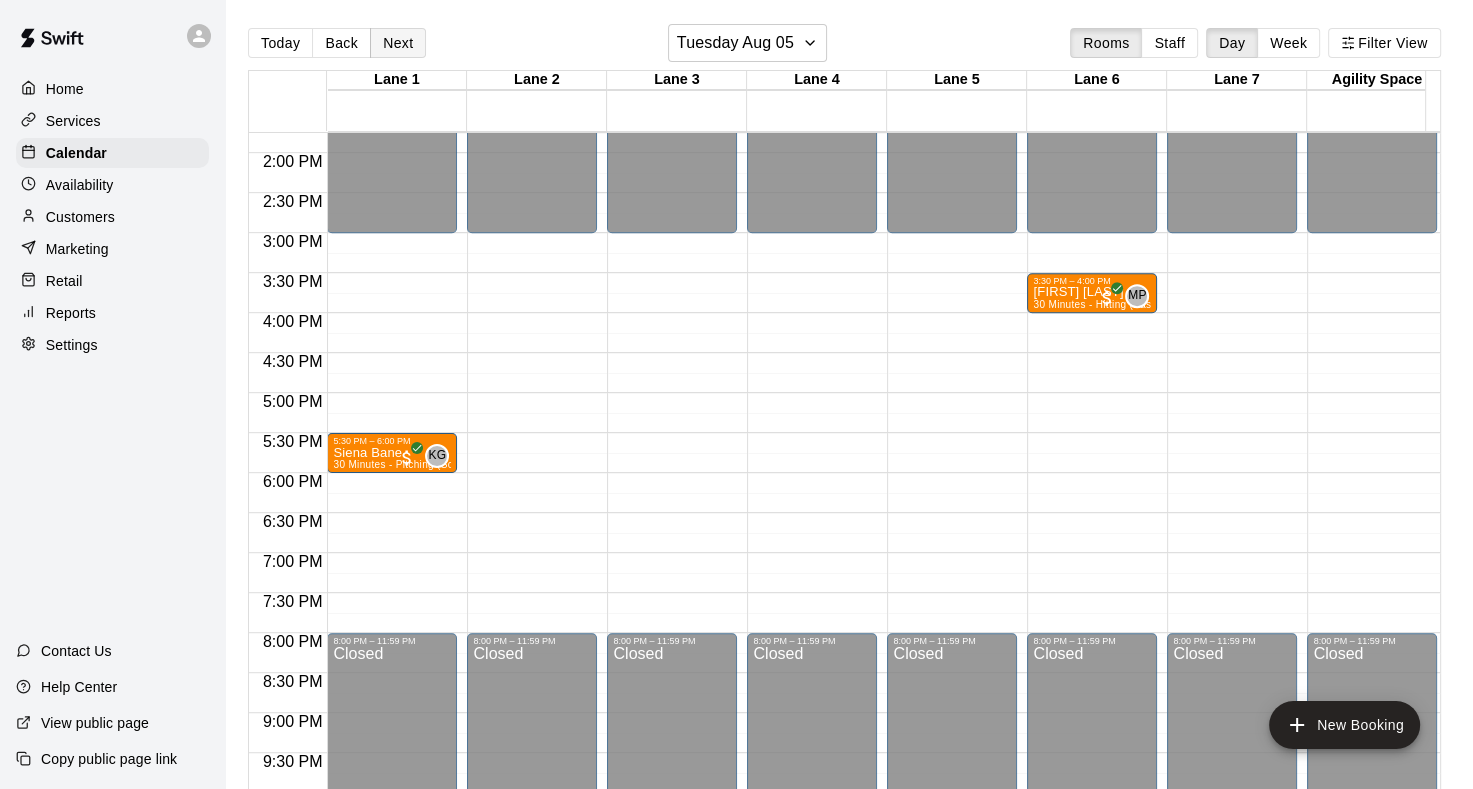 click on "Next" at bounding box center [398, 43] 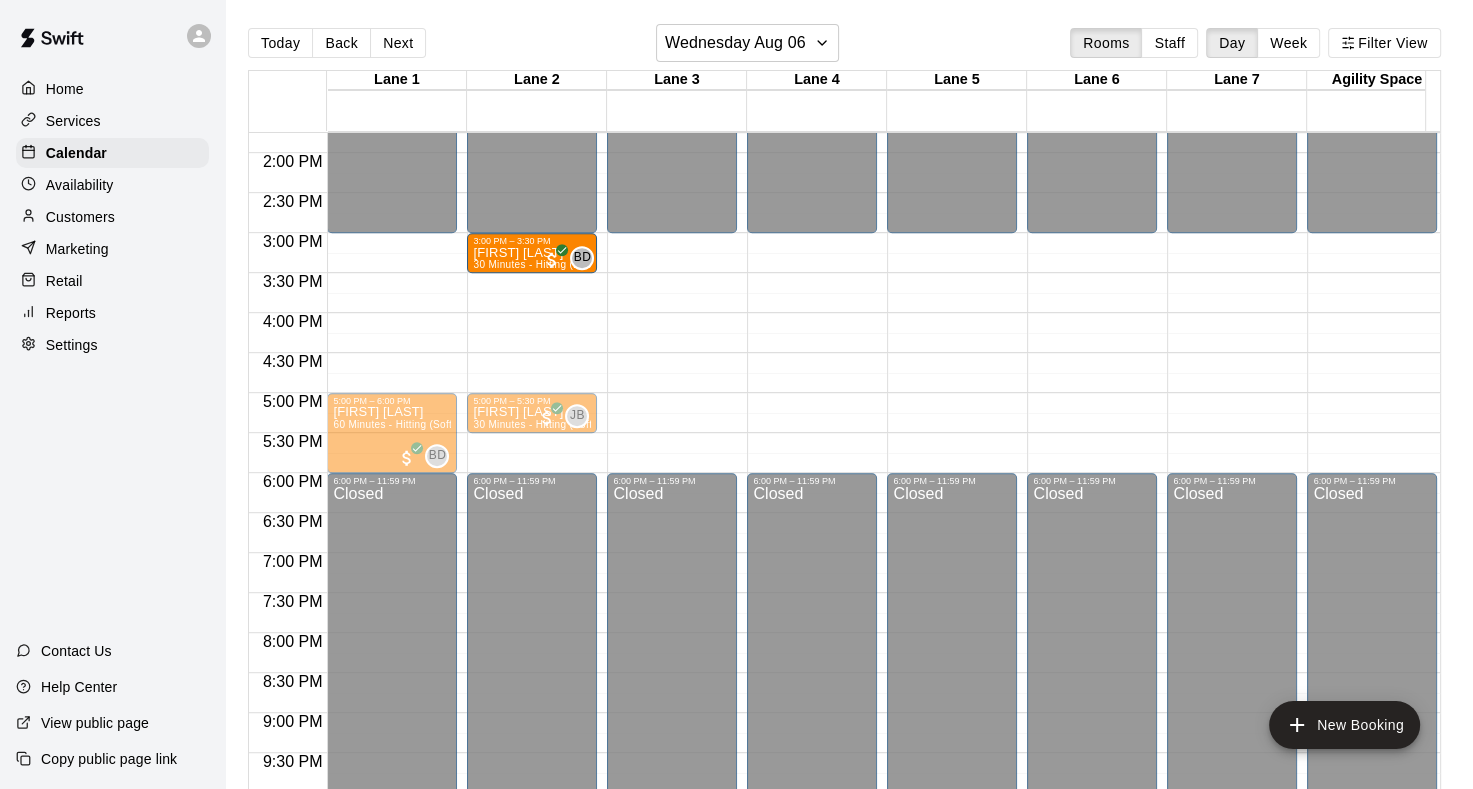 drag, startPoint x: 365, startPoint y: 257, endPoint x: 500, endPoint y: 259, distance: 135.01482 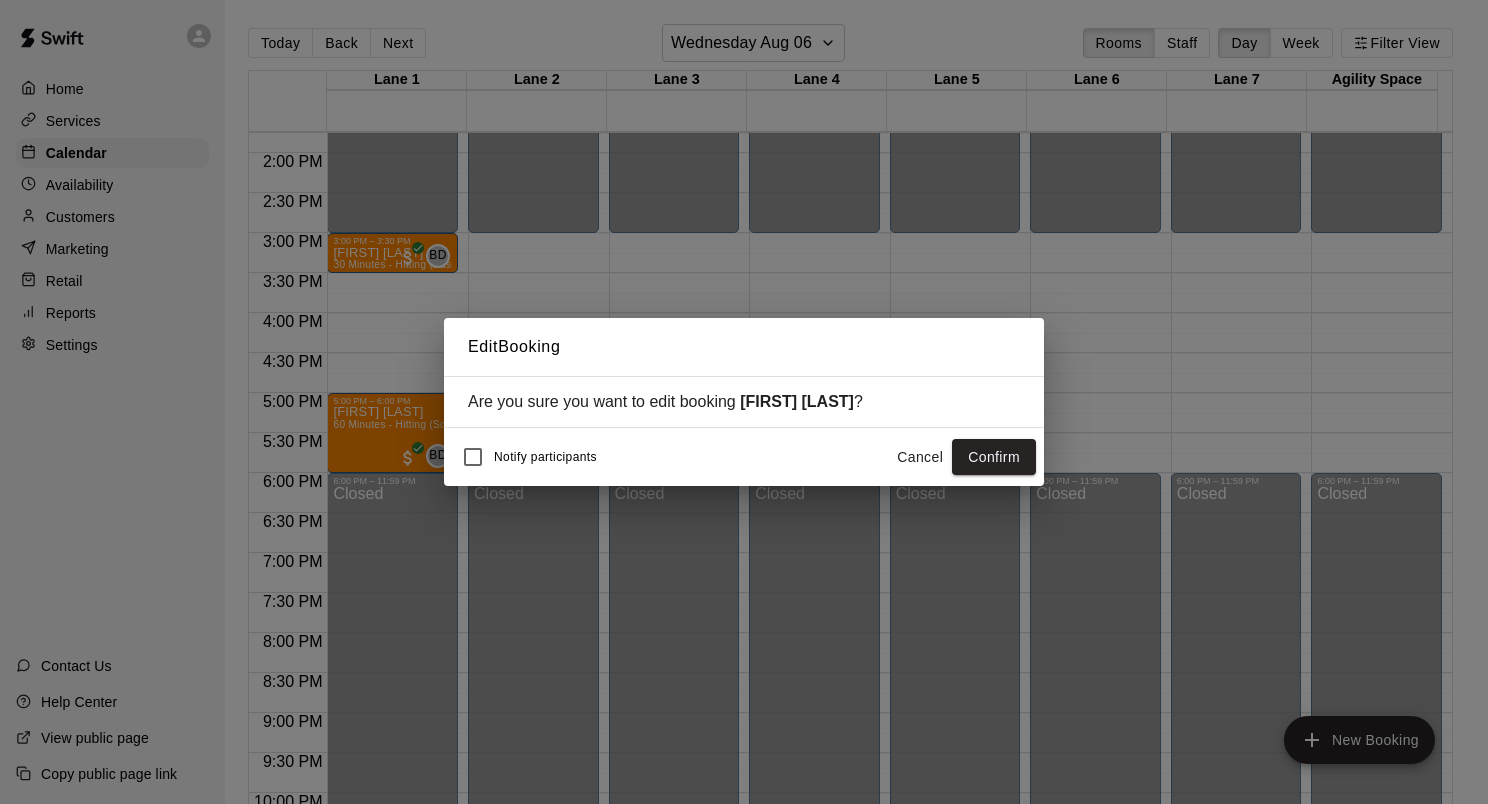 click on "Confirm" at bounding box center (994, 457) 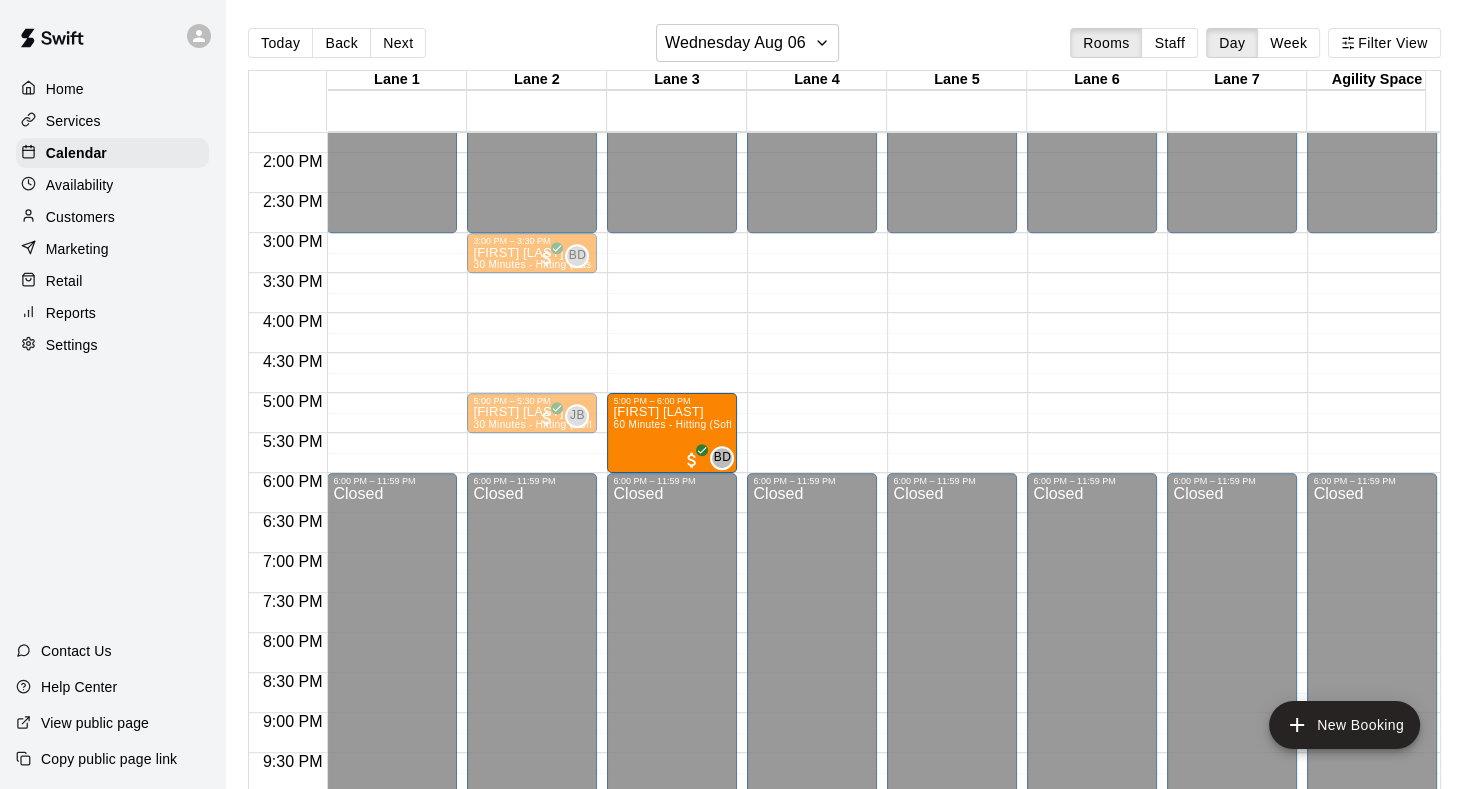 drag, startPoint x: 393, startPoint y: 410, endPoint x: 683, endPoint y: 422, distance: 290.24817 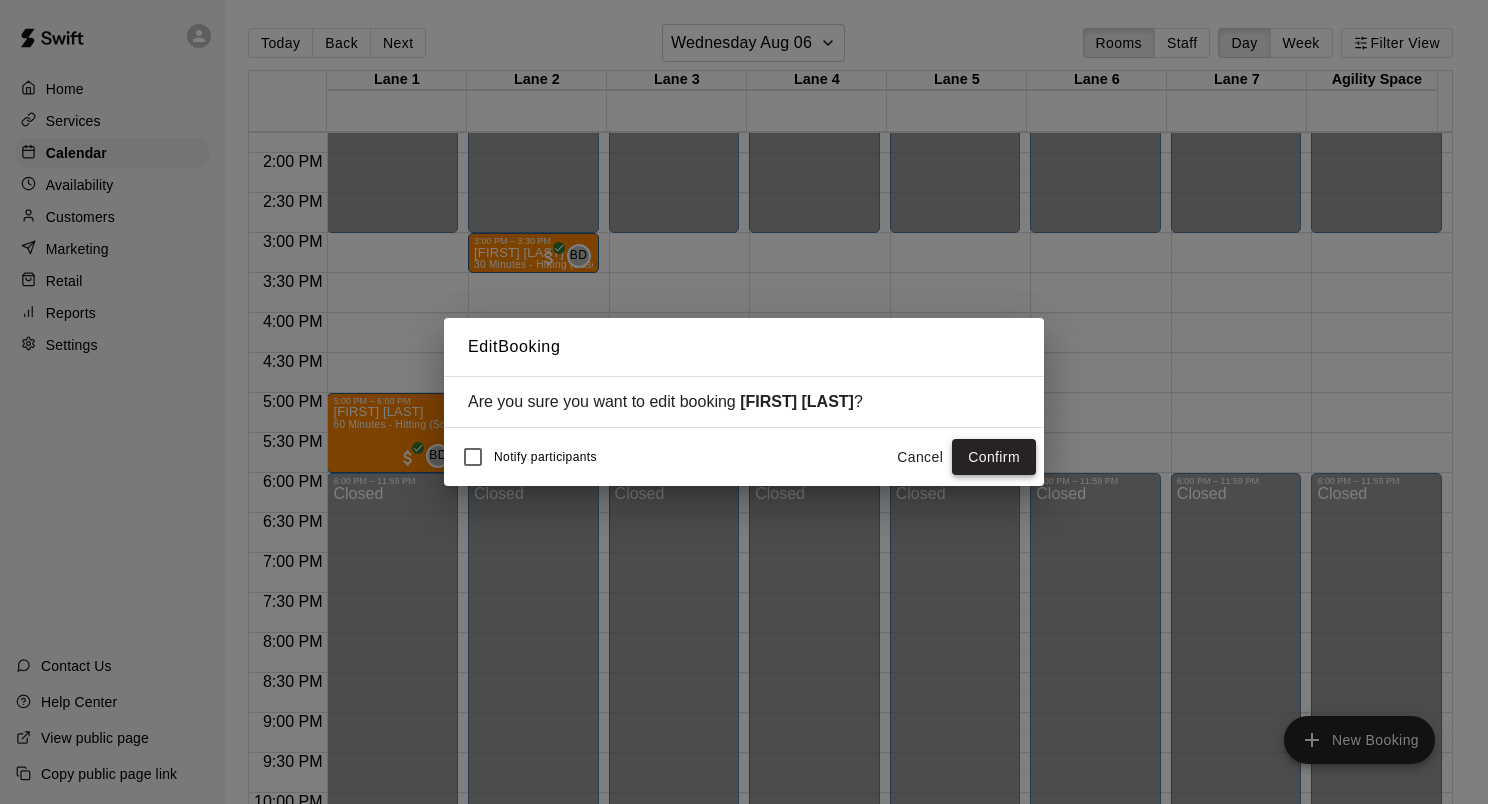 click on "Confirm" at bounding box center [994, 457] 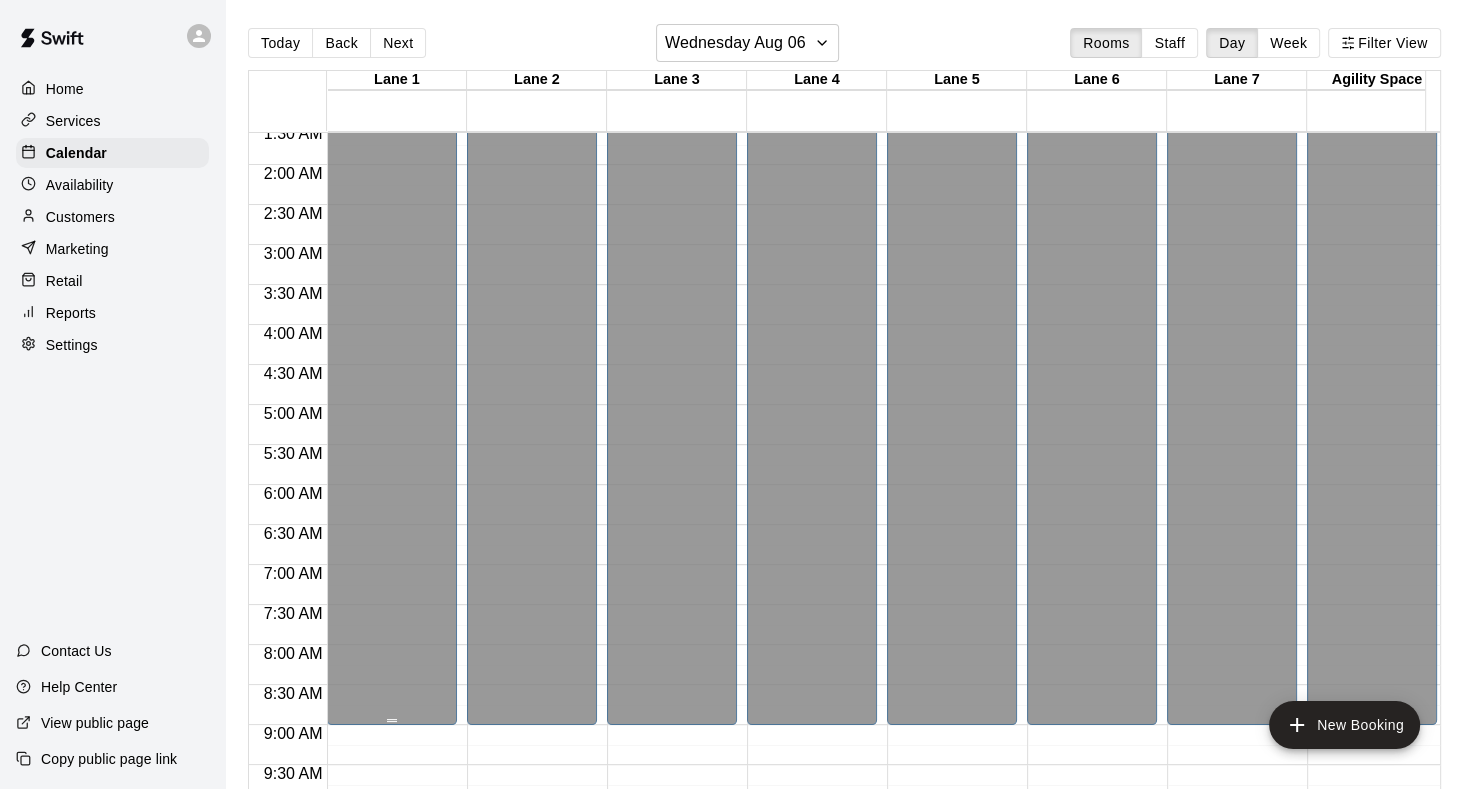 scroll, scrollTop: 300, scrollLeft: 0, axis: vertical 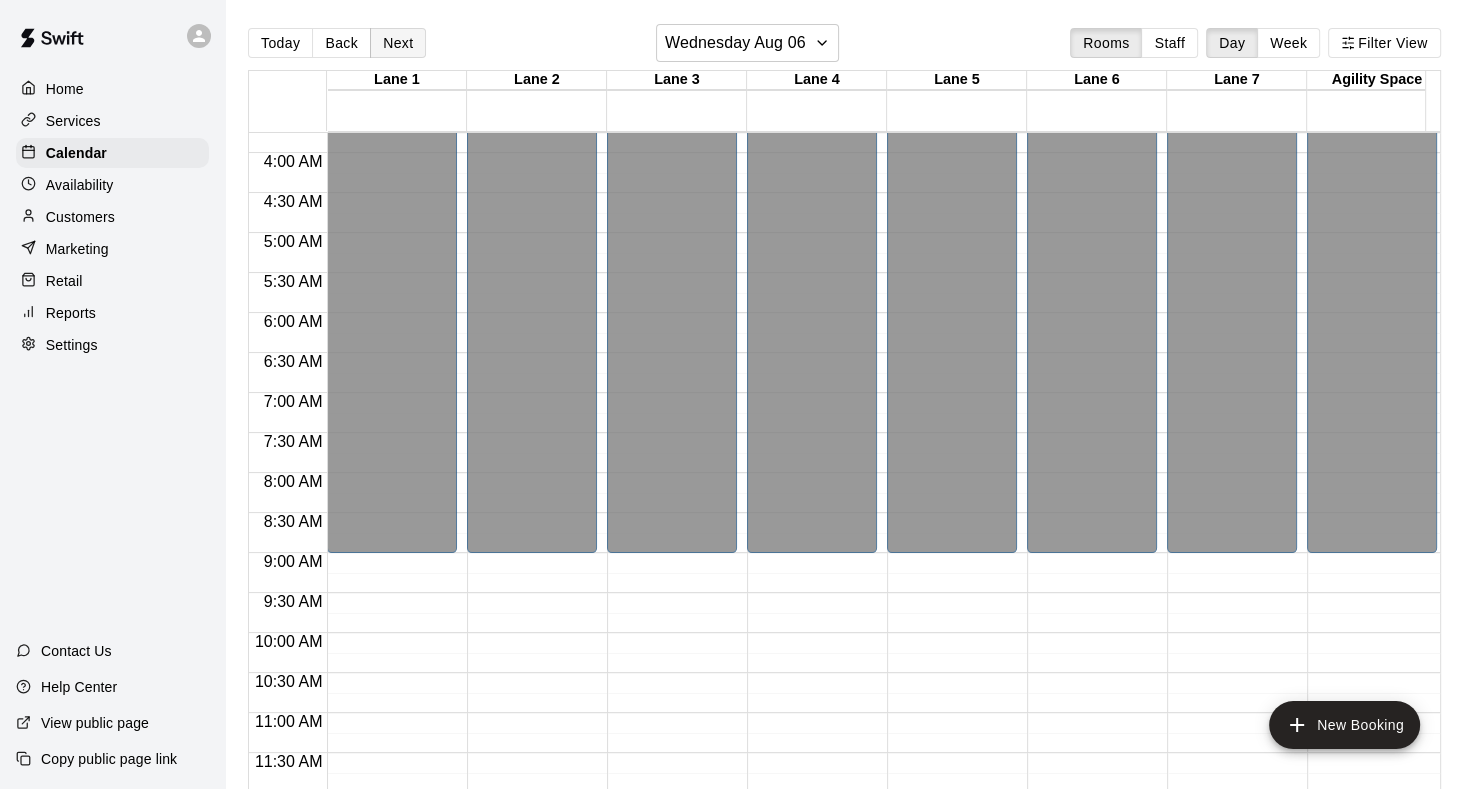 click on "Next" at bounding box center (398, 43) 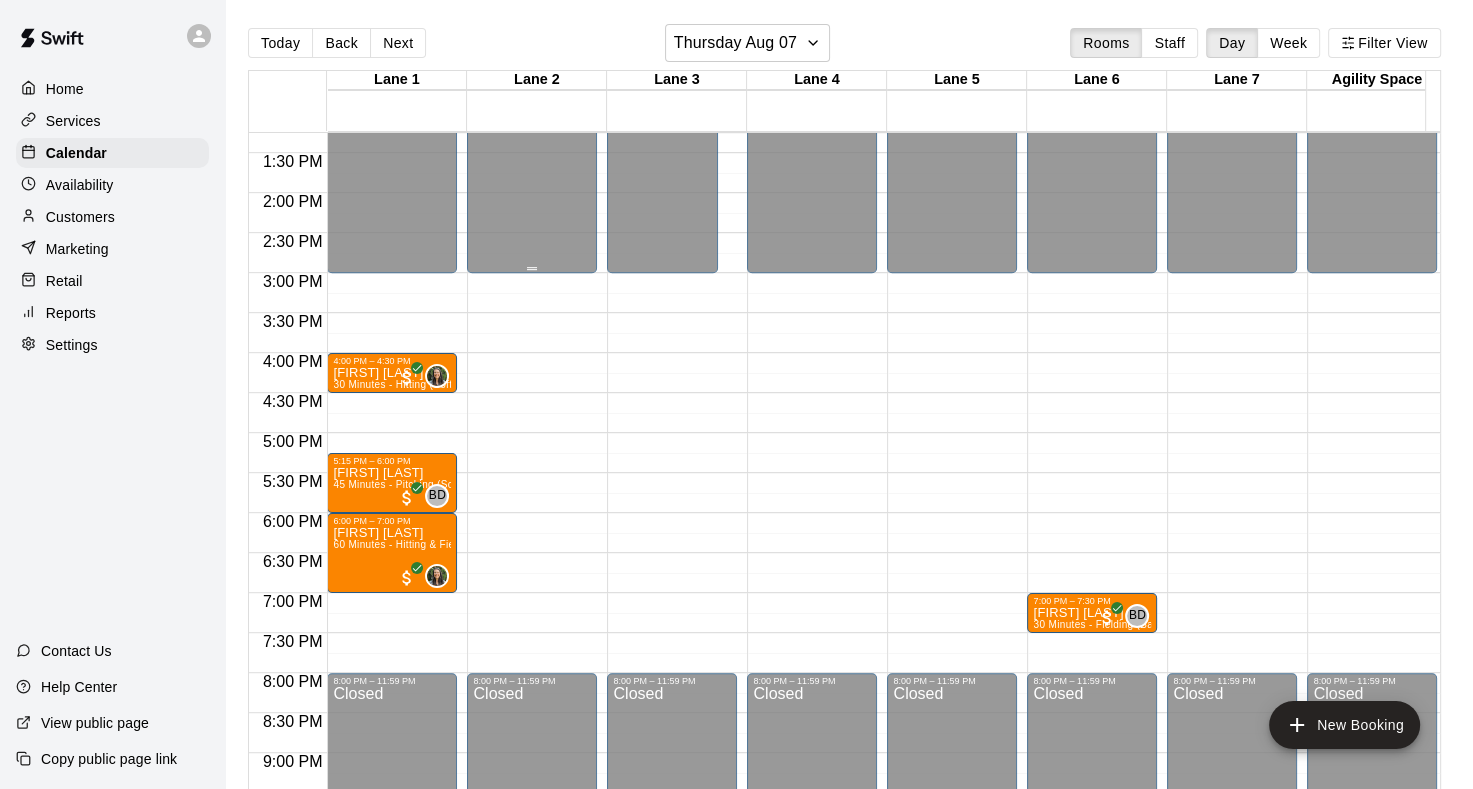 scroll, scrollTop: 1100, scrollLeft: 0, axis: vertical 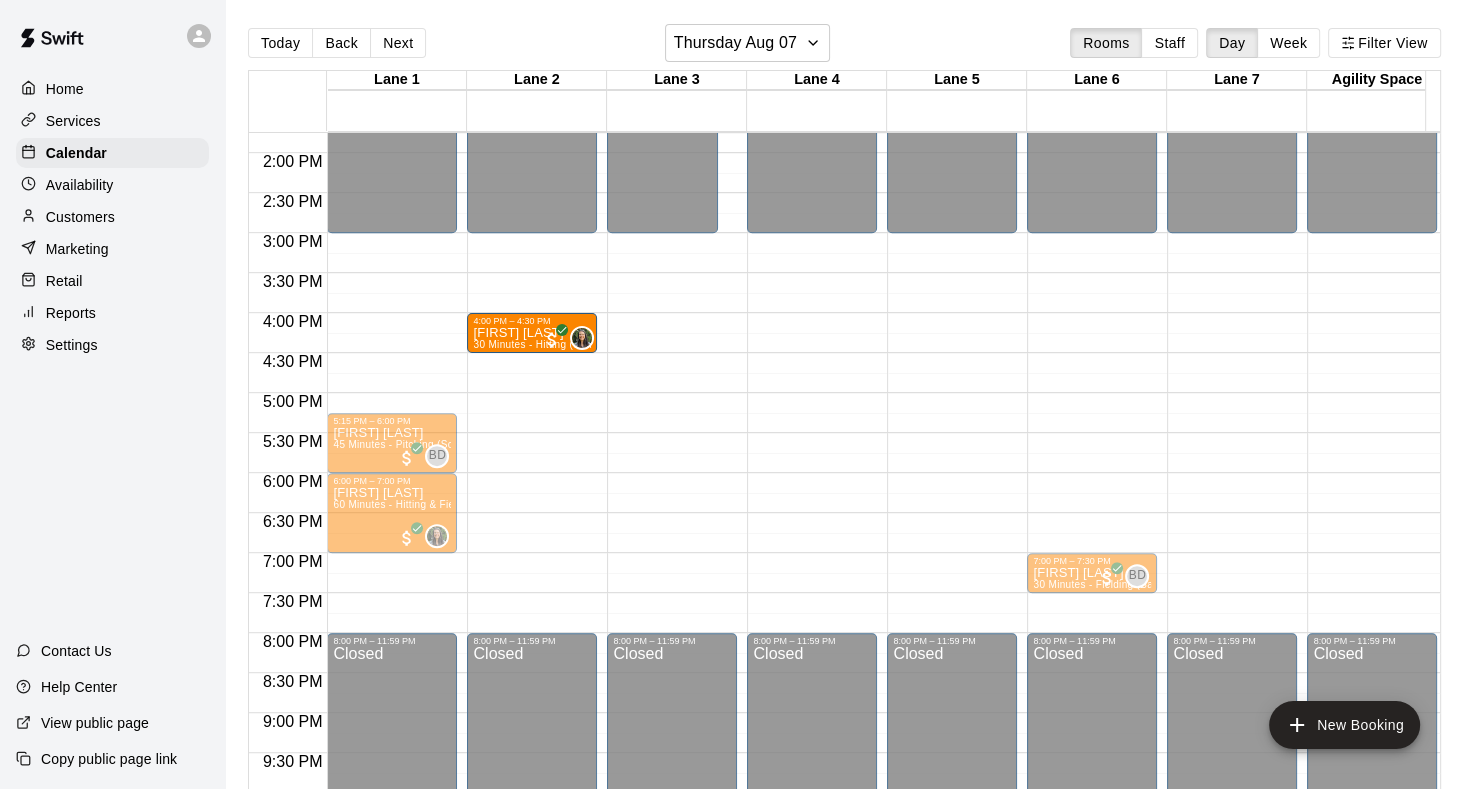 drag, startPoint x: 356, startPoint y: 328, endPoint x: 501, endPoint y: 331, distance: 145.03104 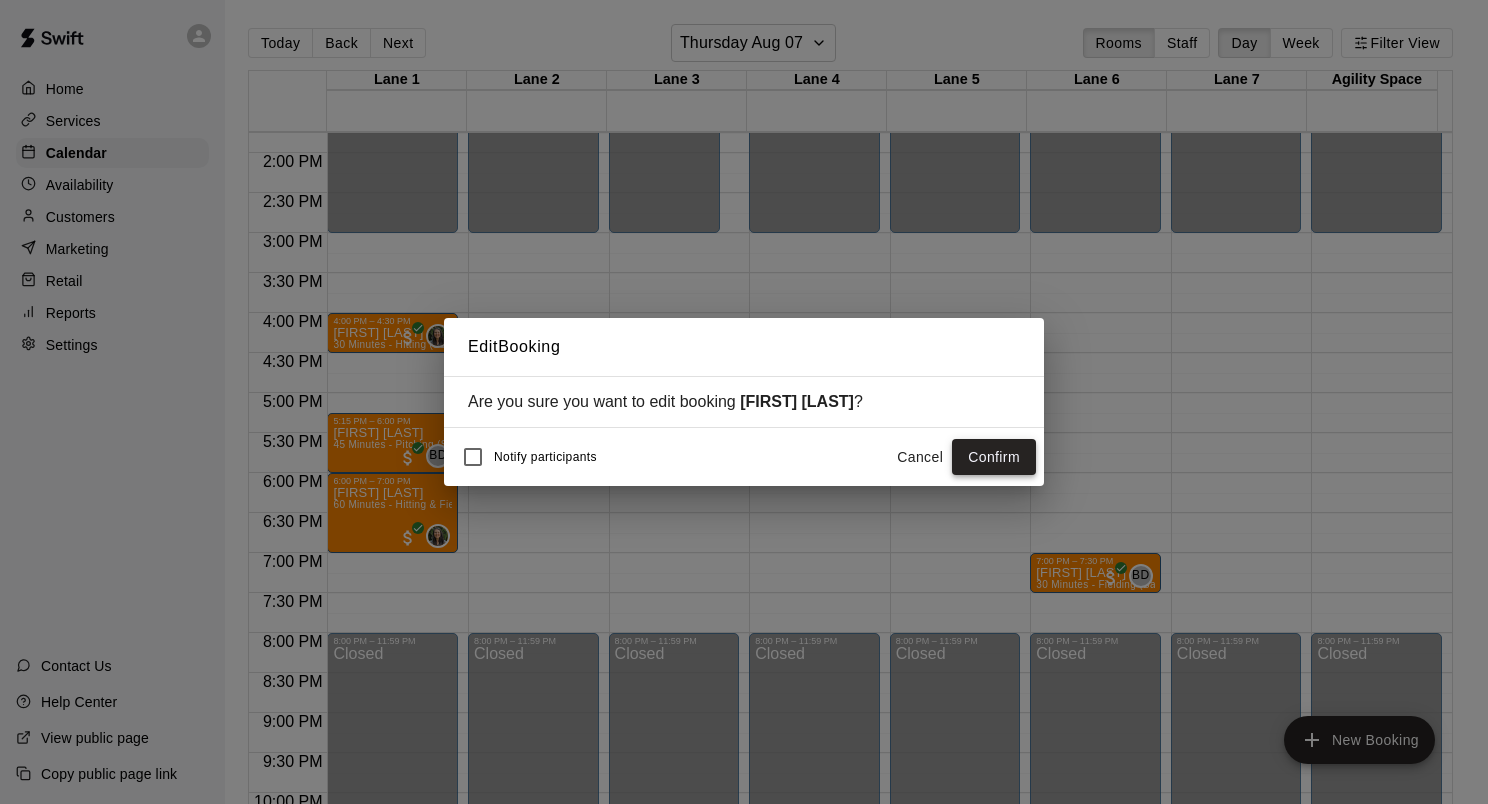 click on "Confirm" at bounding box center [994, 457] 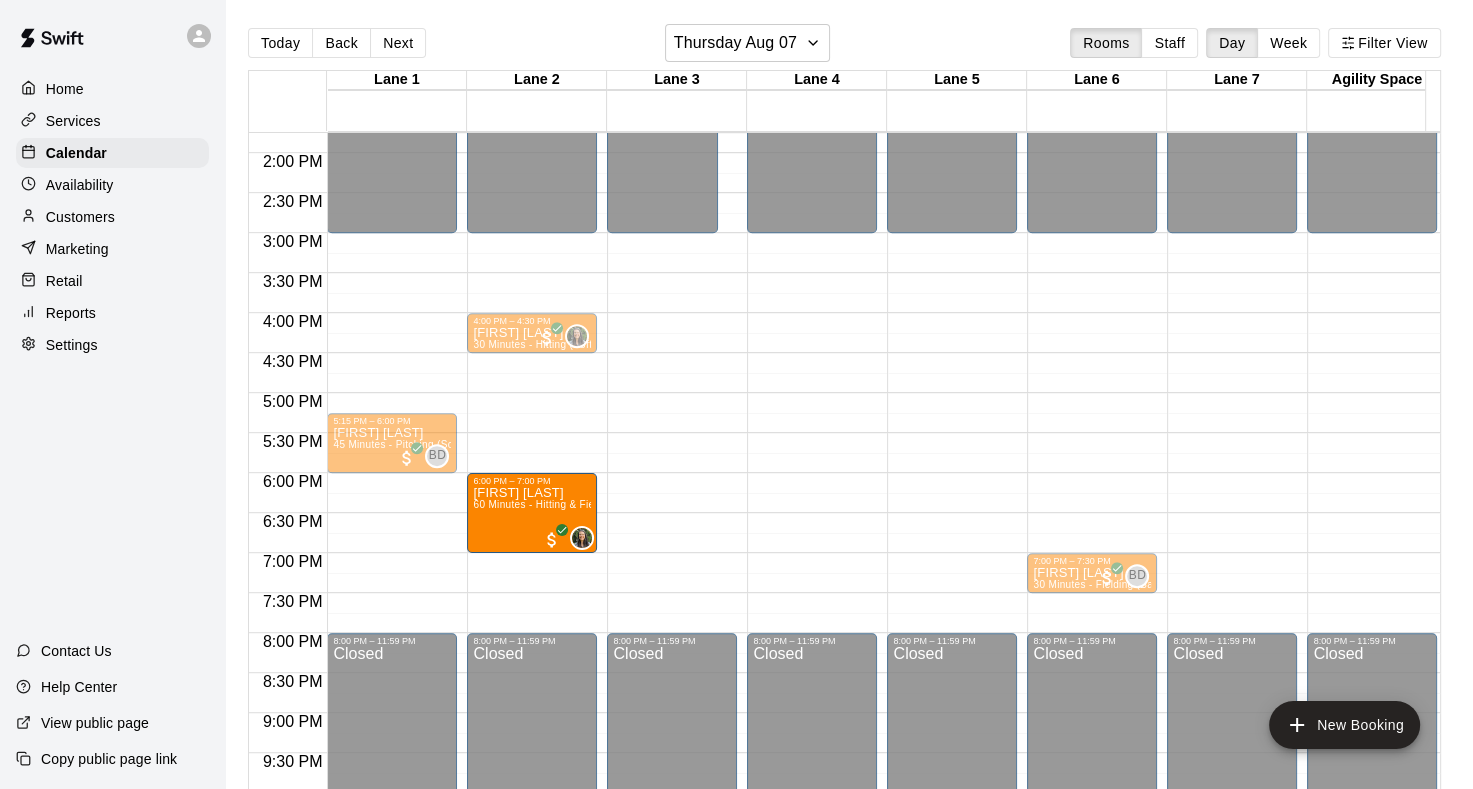 drag, startPoint x: 369, startPoint y: 510, endPoint x: 500, endPoint y: 518, distance: 131.24405 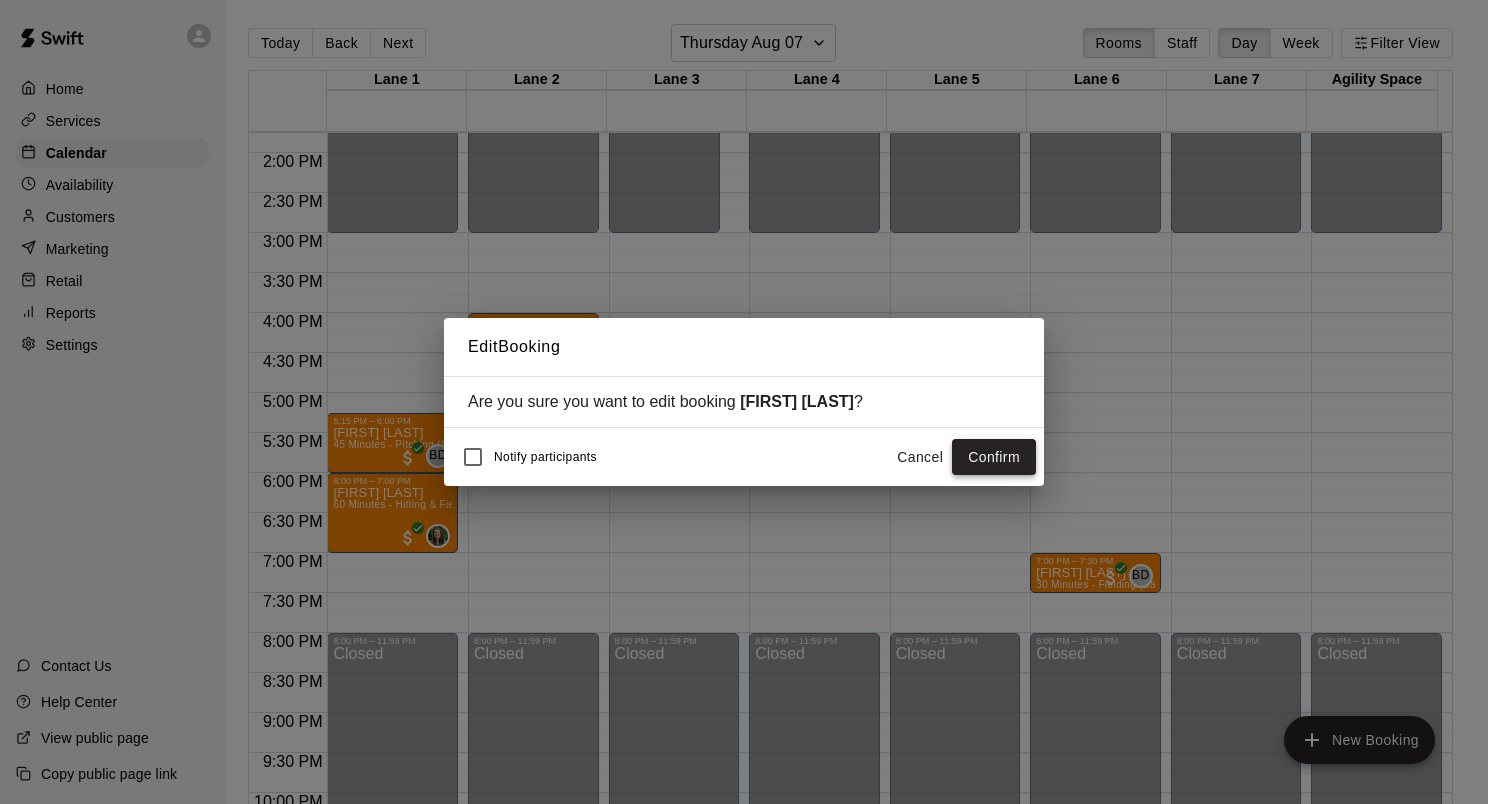 click on "Confirm" at bounding box center (994, 457) 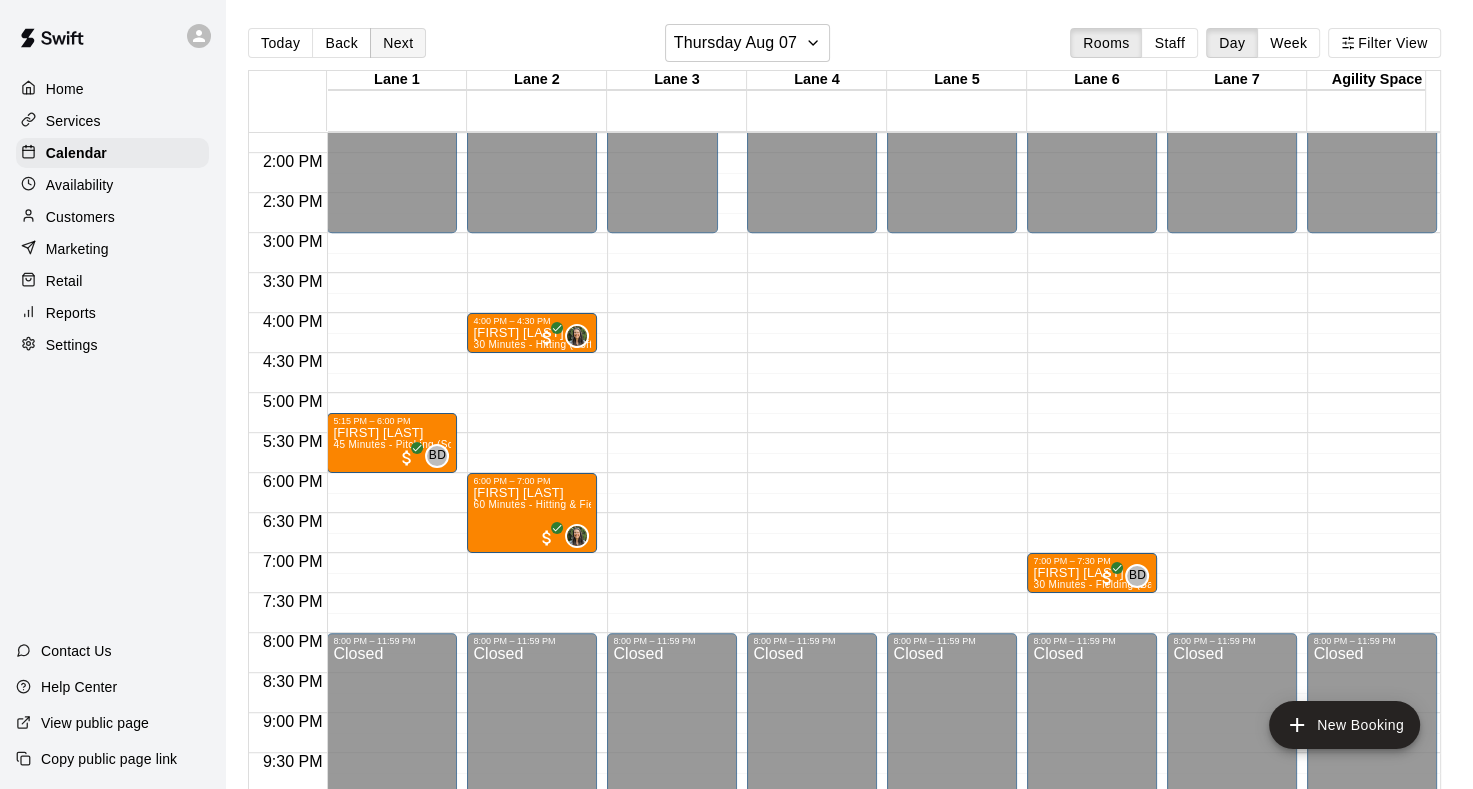 click on "Next" at bounding box center (398, 43) 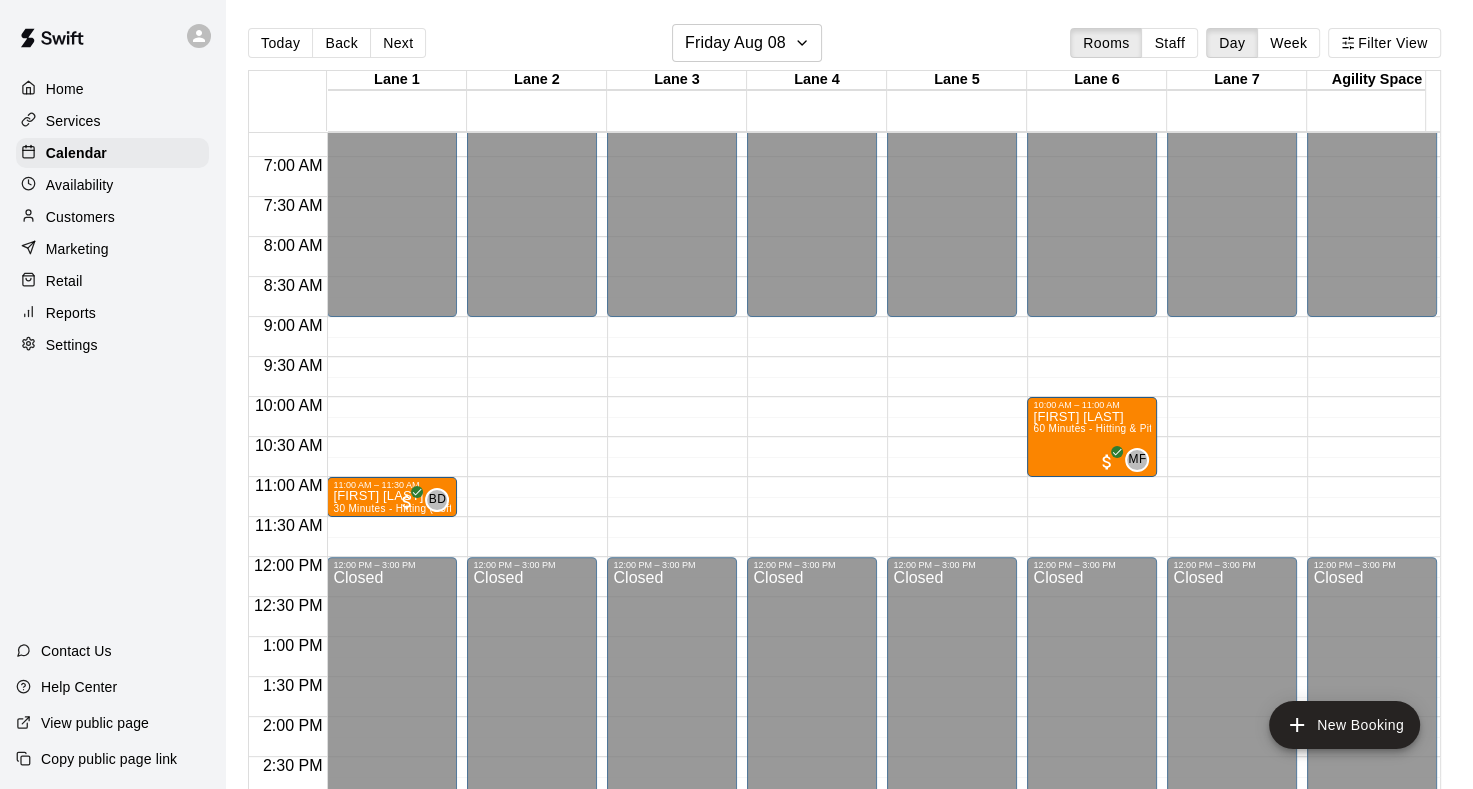 scroll, scrollTop: 500, scrollLeft: 0, axis: vertical 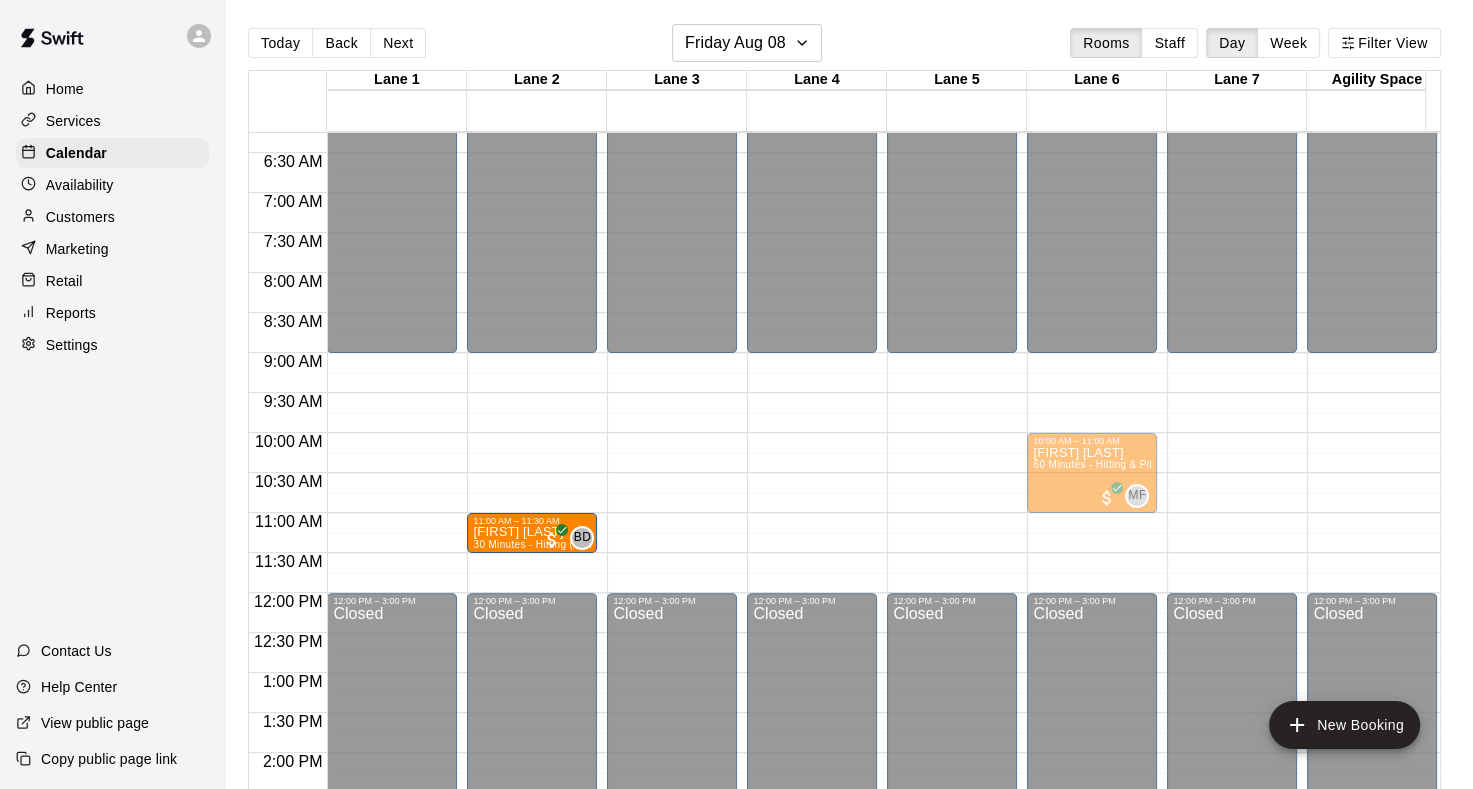 drag, startPoint x: 351, startPoint y: 527, endPoint x: 468, endPoint y: 531, distance: 117.06836 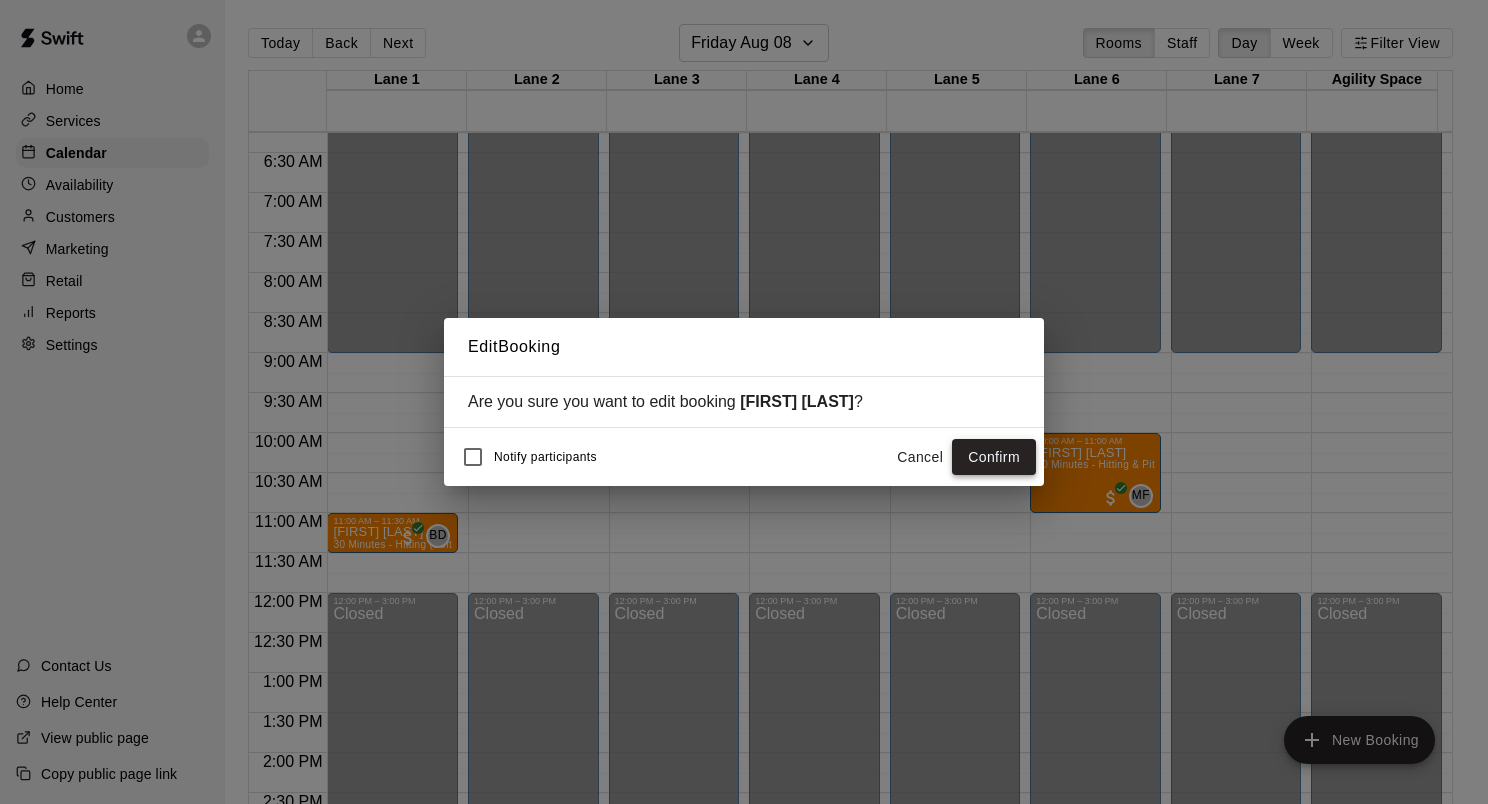 click on "Confirm" at bounding box center (994, 457) 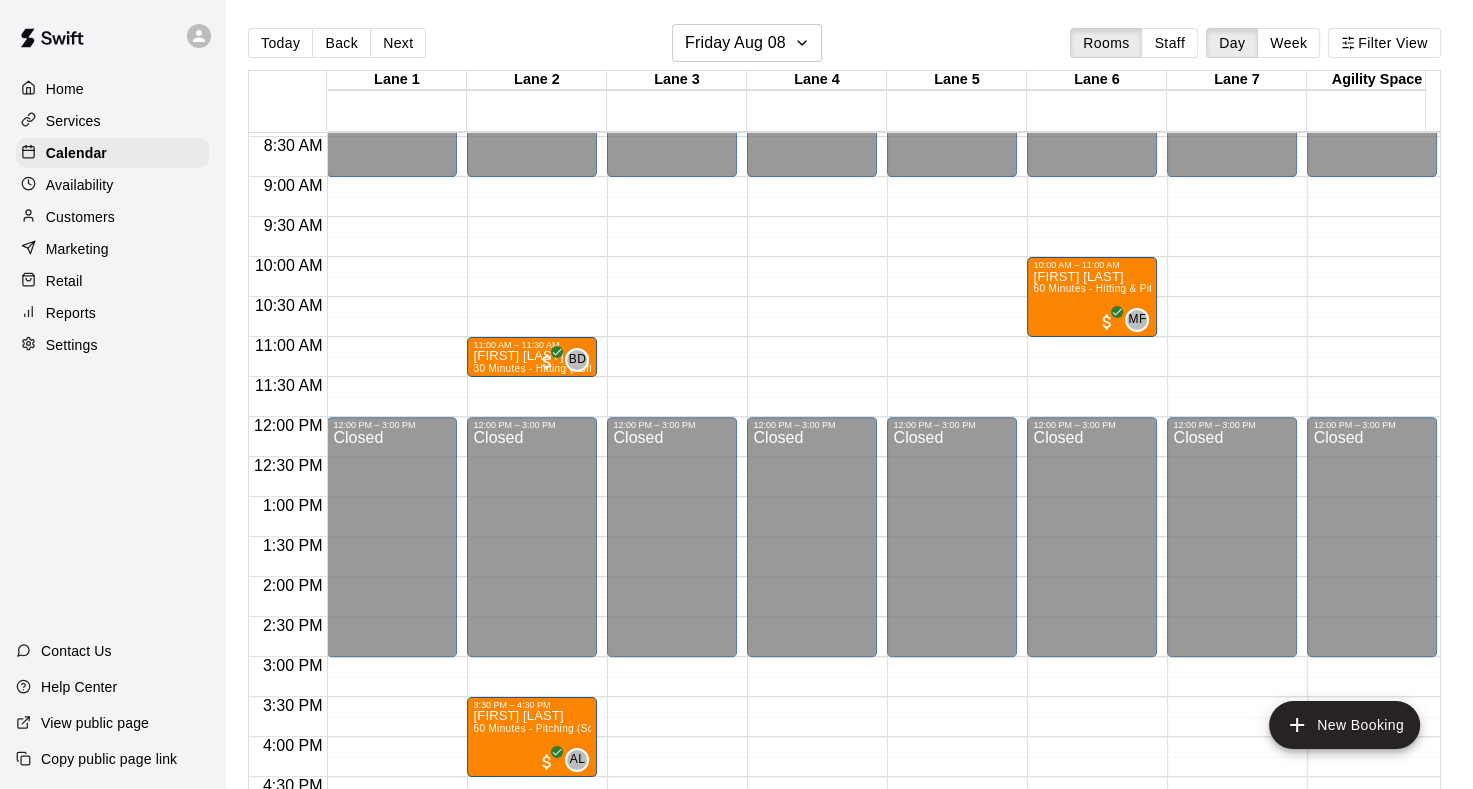 scroll, scrollTop: 600, scrollLeft: 0, axis: vertical 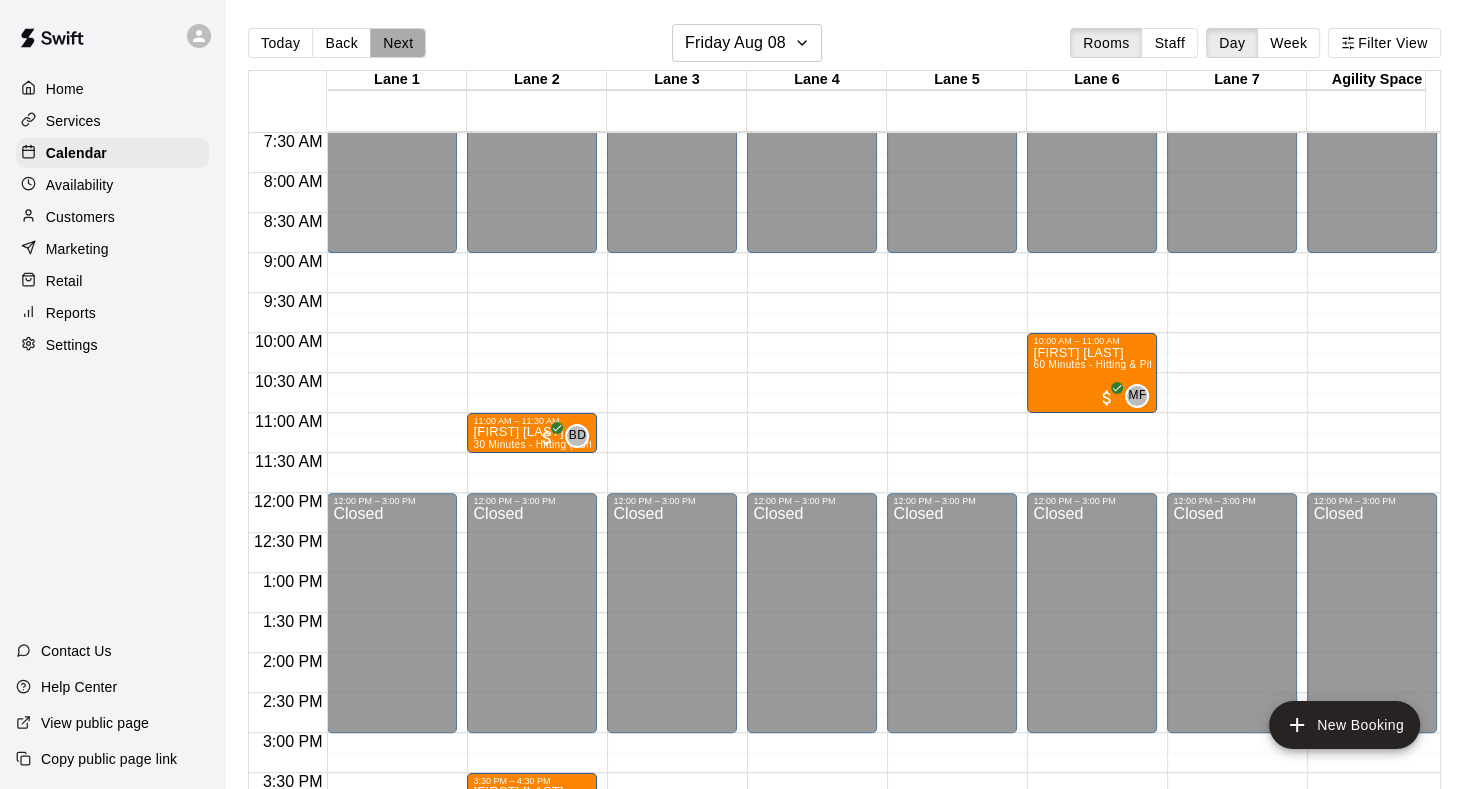 click on "Next" at bounding box center (398, 43) 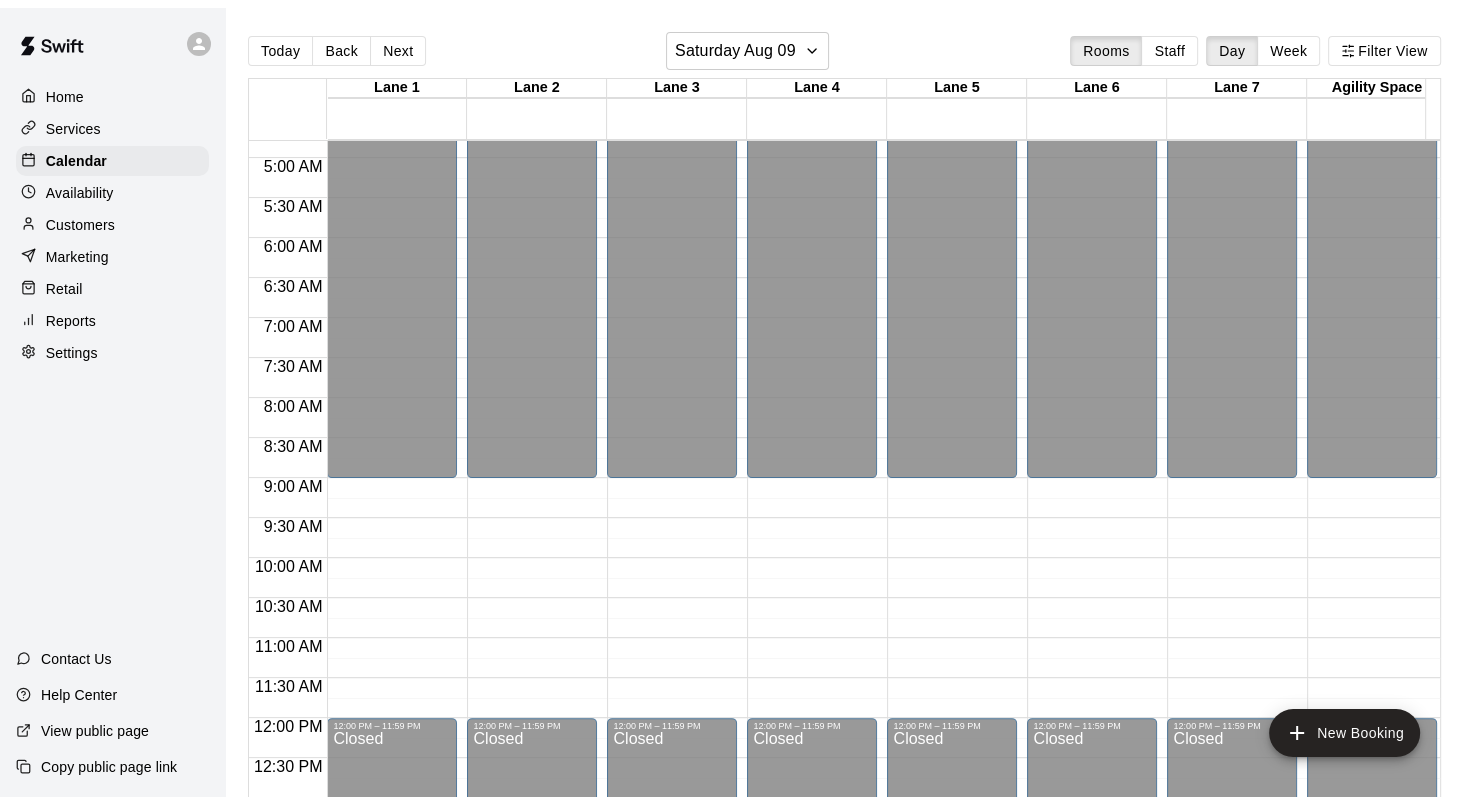 scroll, scrollTop: 600, scrollLeft: 0, axis: vertical 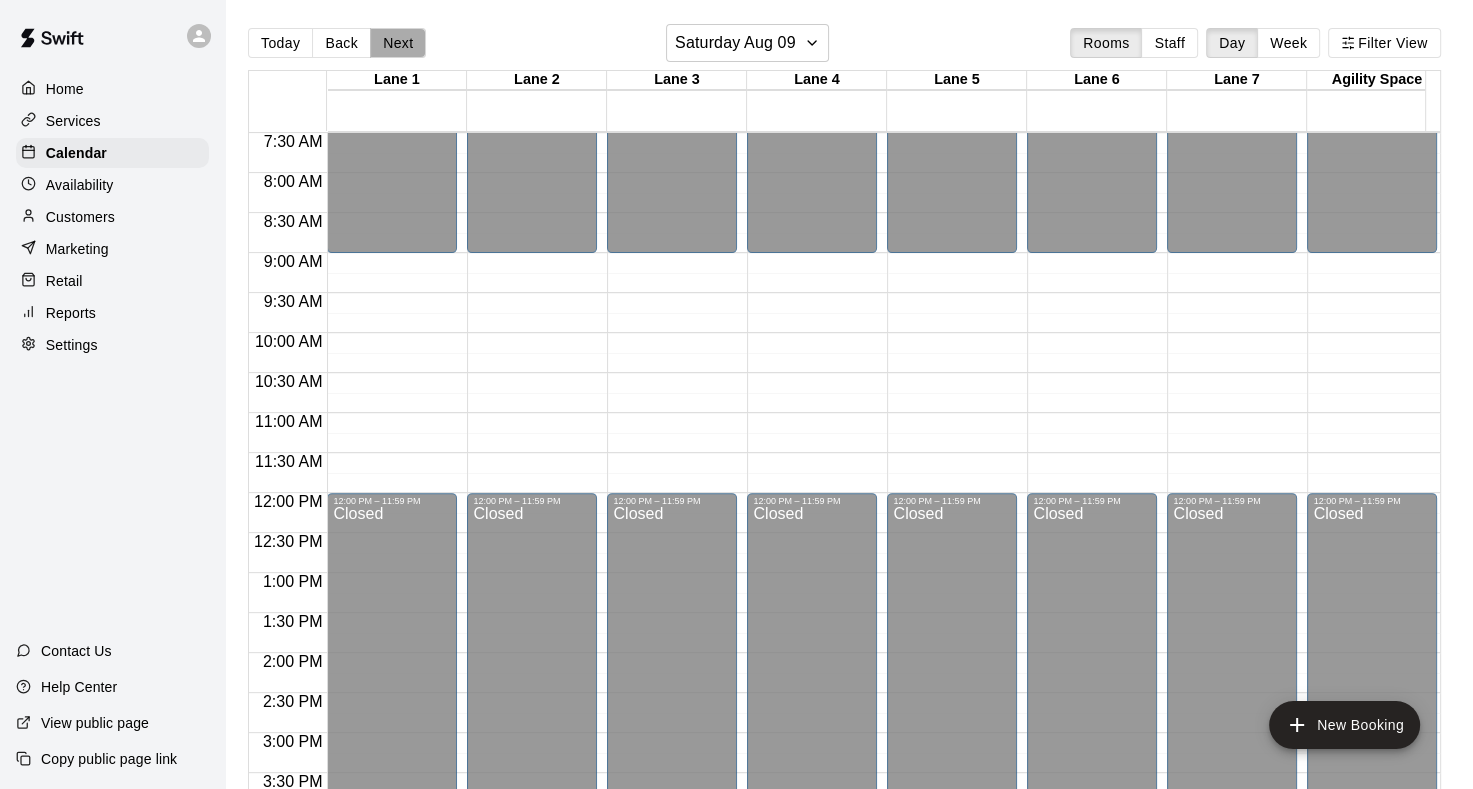 click on "Next" at bounding box center [398, 43] 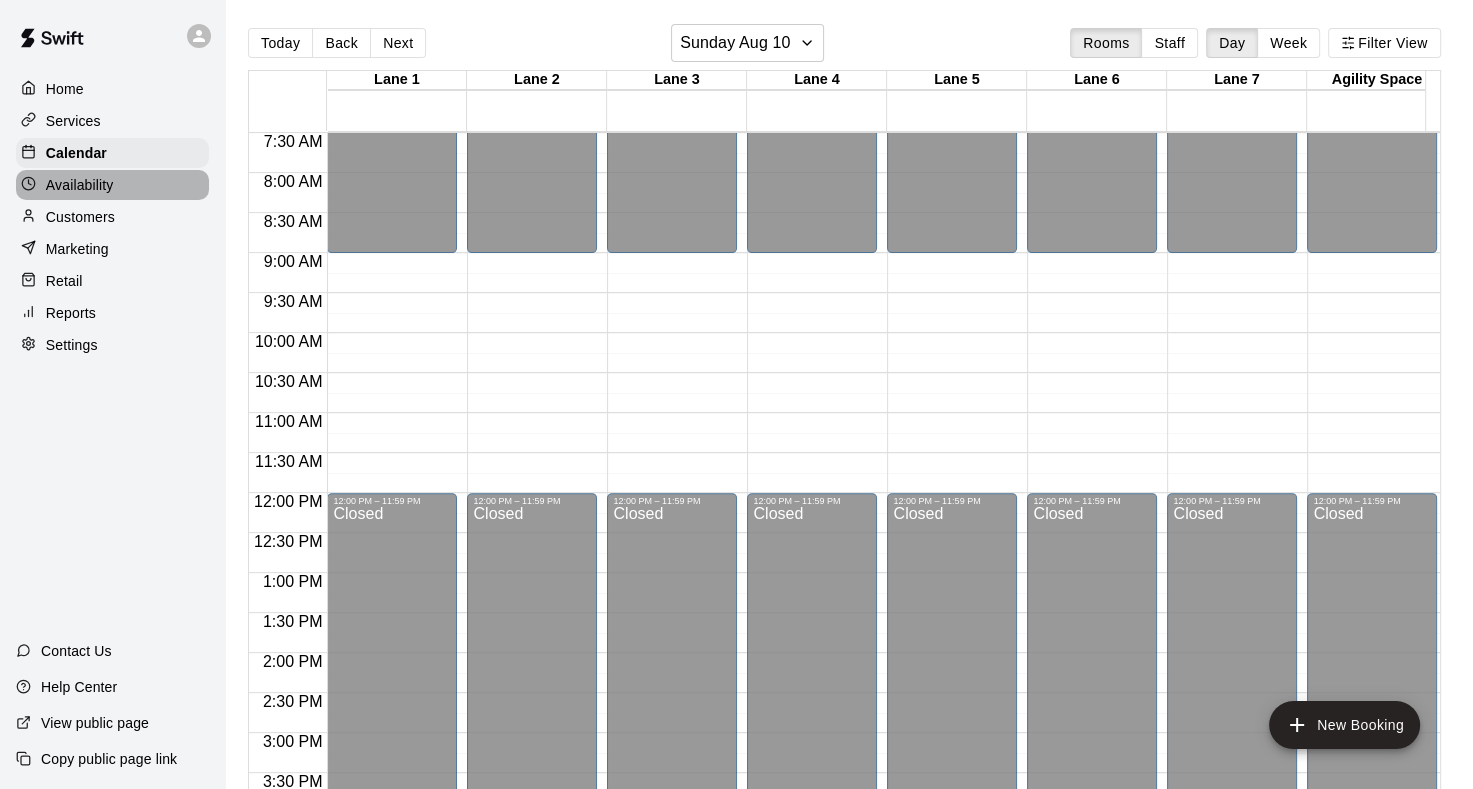 click on "Availability" at bounding box center [80, 185] 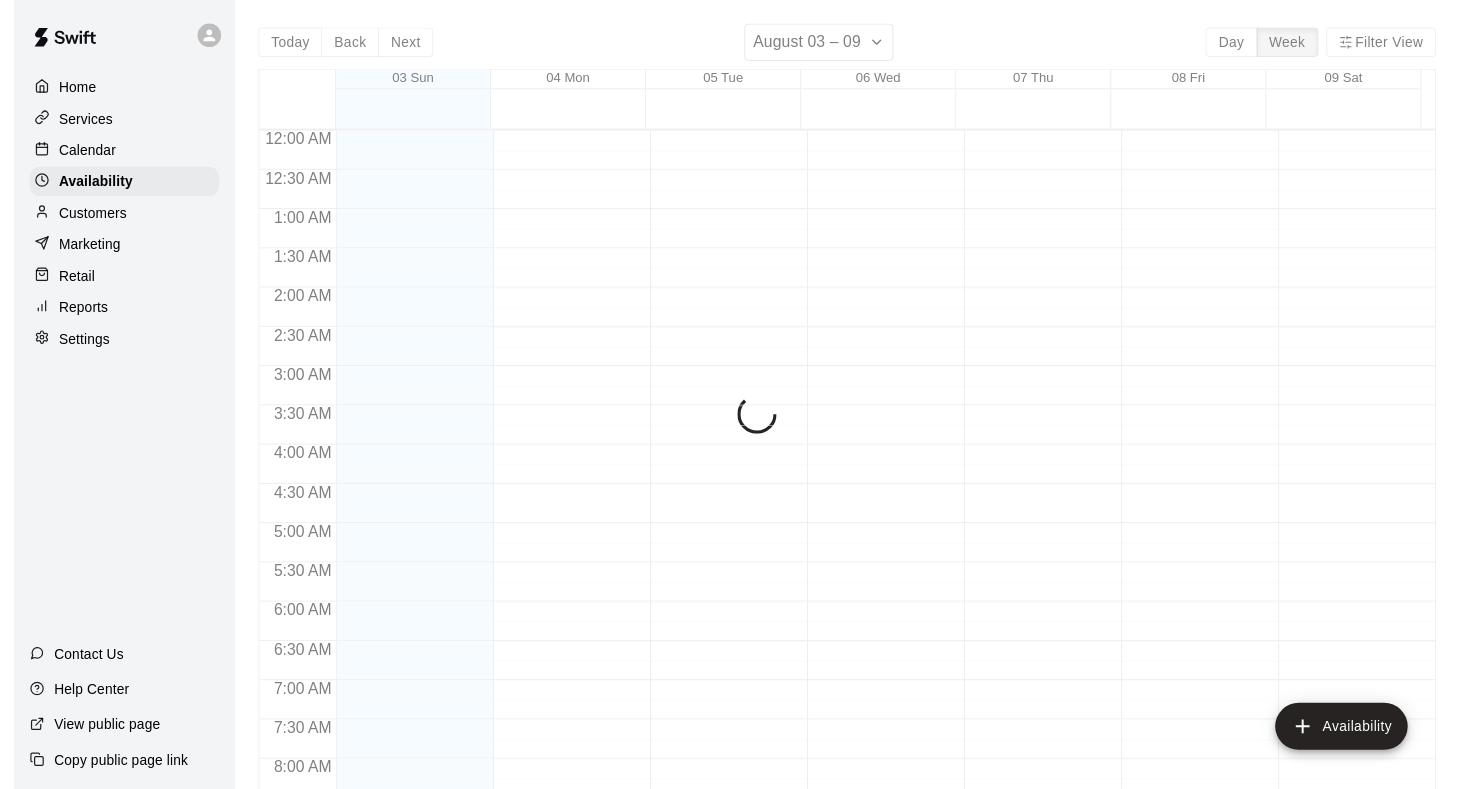 scroll, scrollTop: 961, scrollLeft: 0, axis: vertical 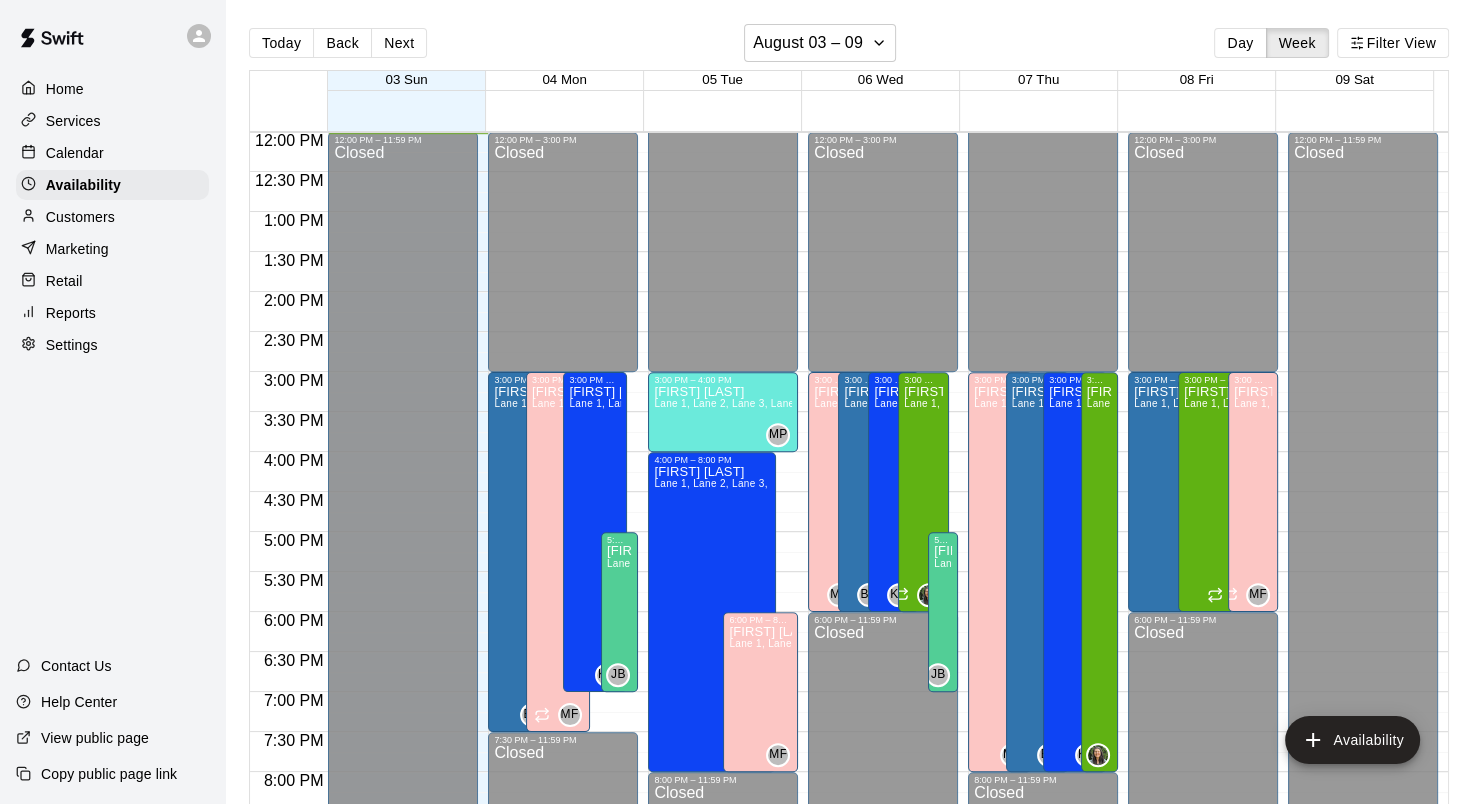 click on "Calendar" at bounding box center (75, 153) 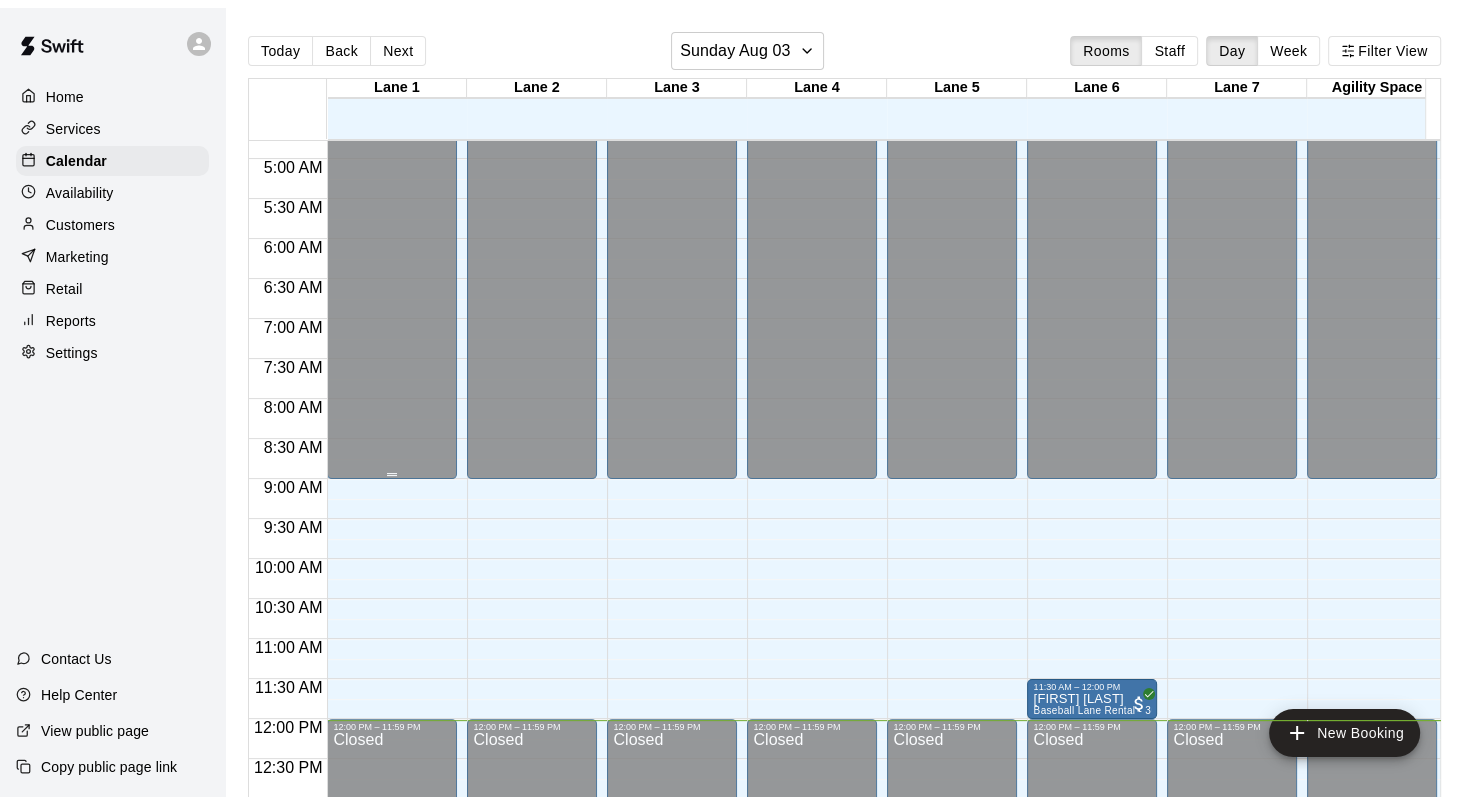scroll, scrollTop: 561, scrollLeft: 0, axis: vertical 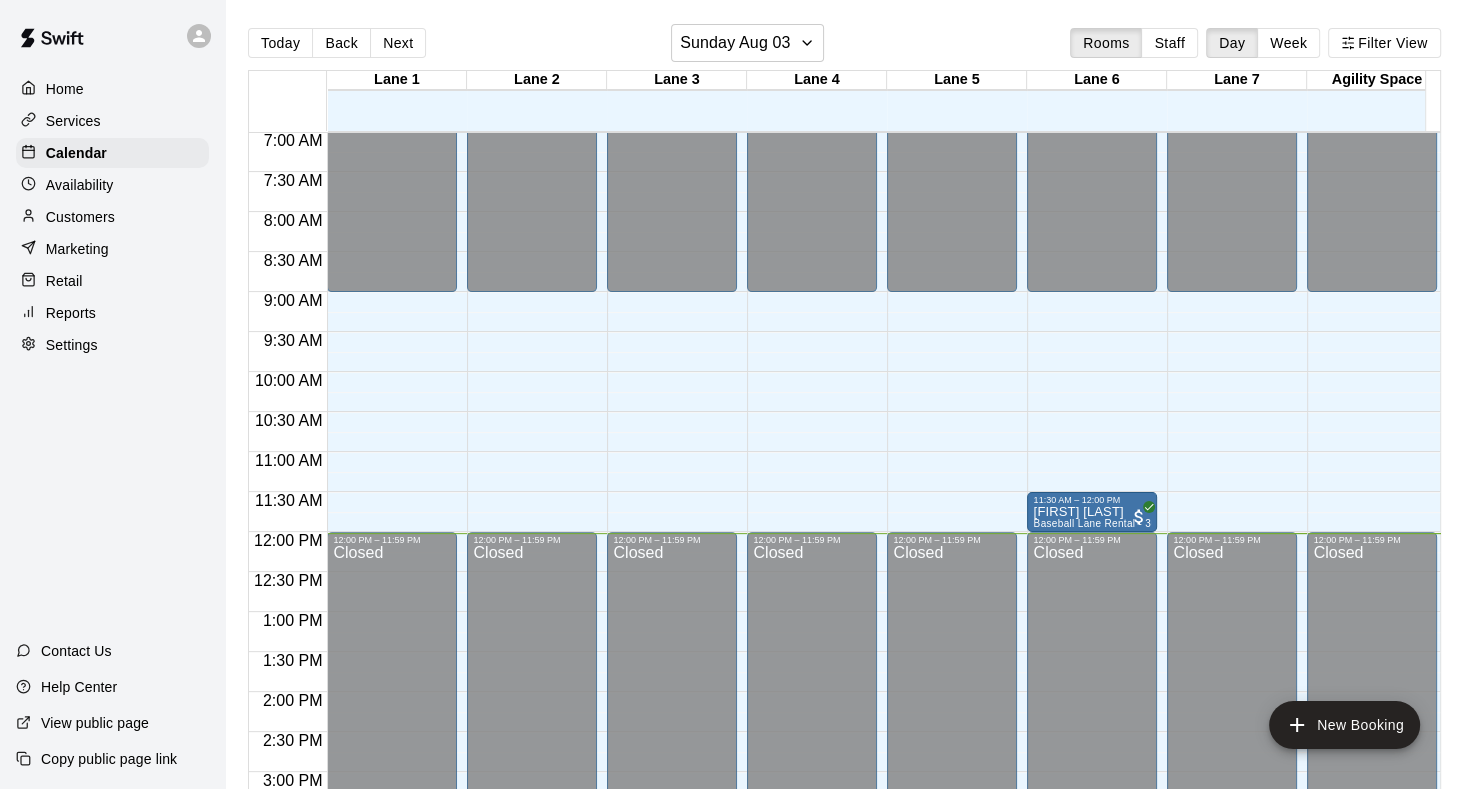 click on "Customers" at bounding box center (80, 217) 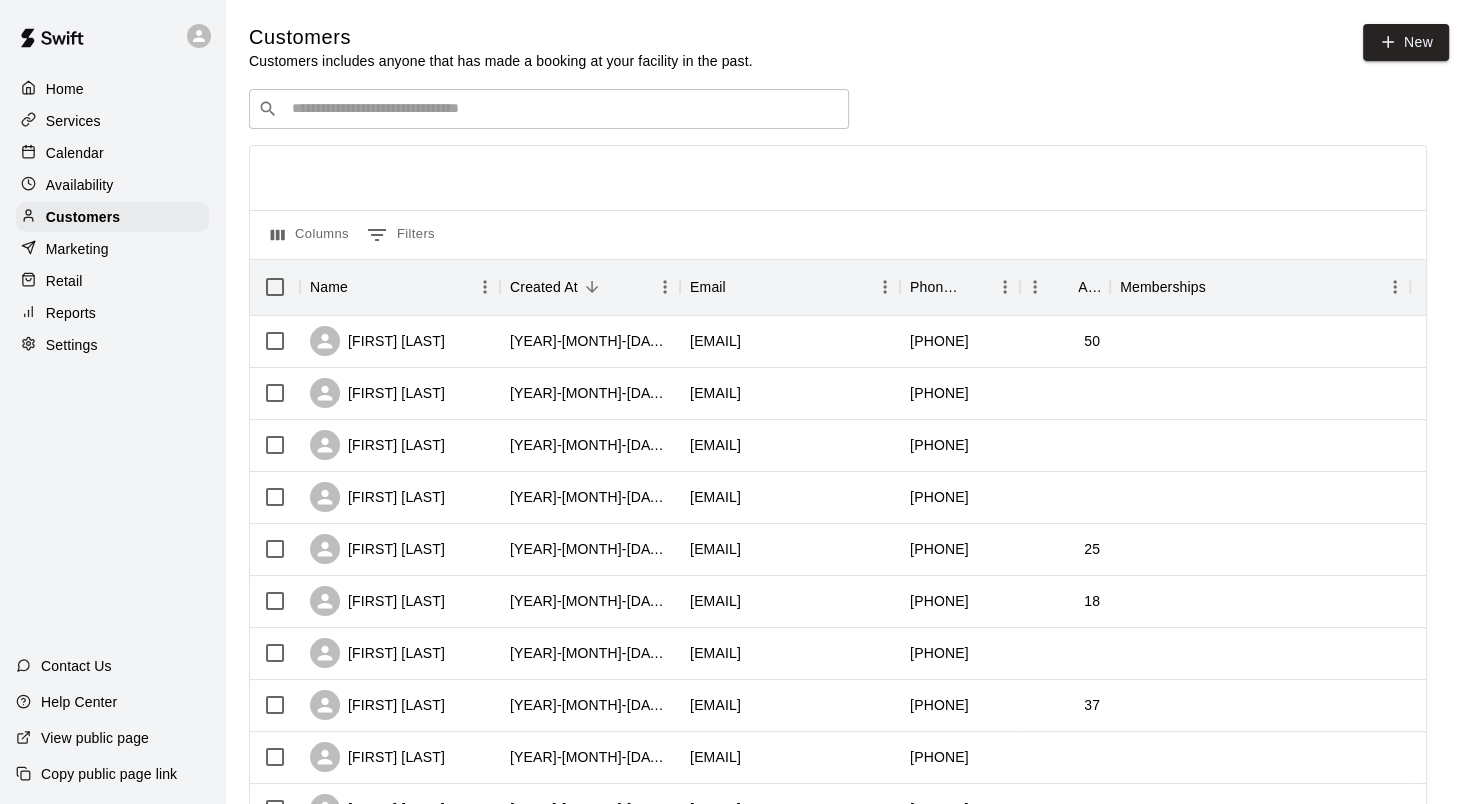 click on "Calendar" at bounding box center [75, 153] 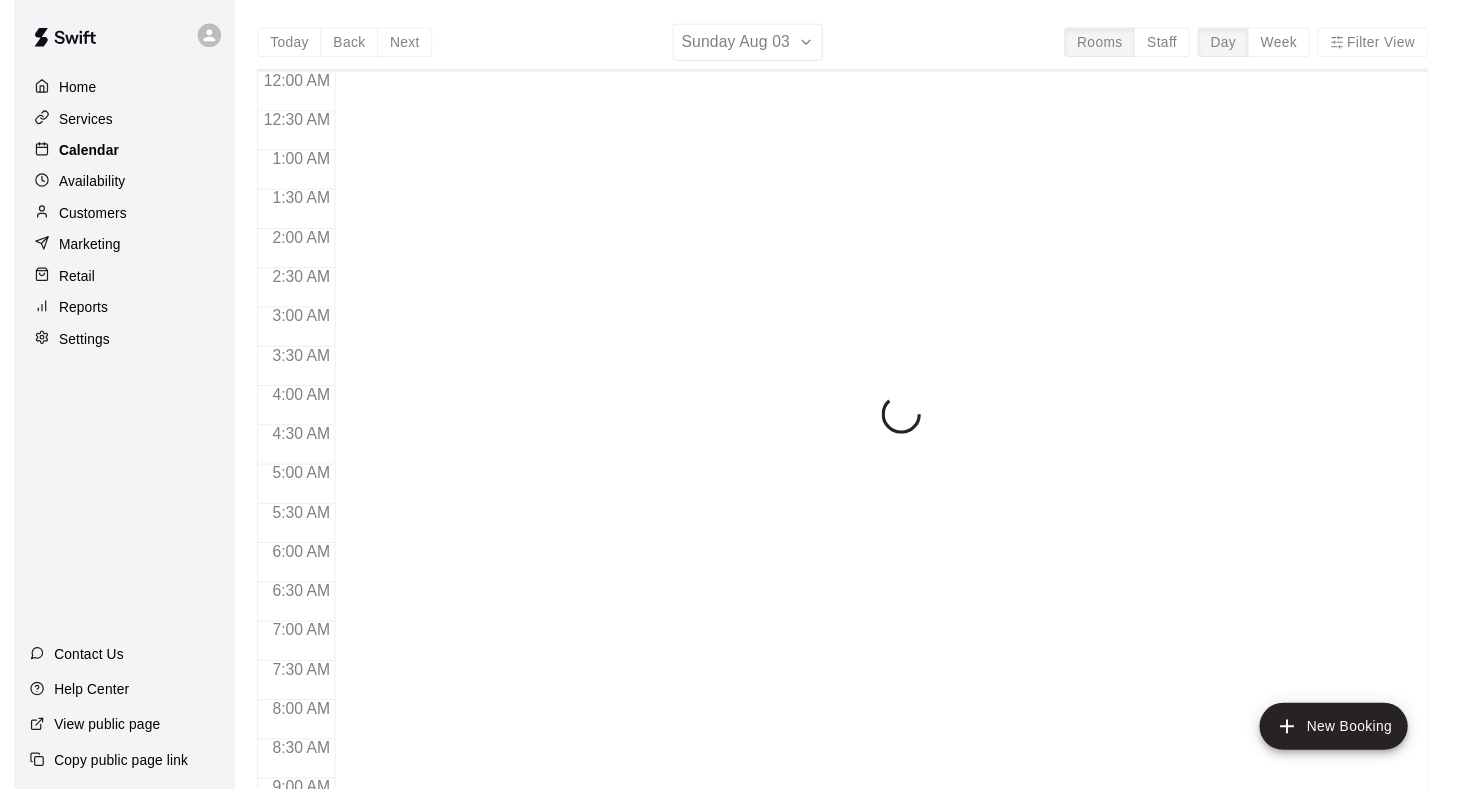 scroll, scrollTop: 970, scrollLeft: 0, axis: vertical 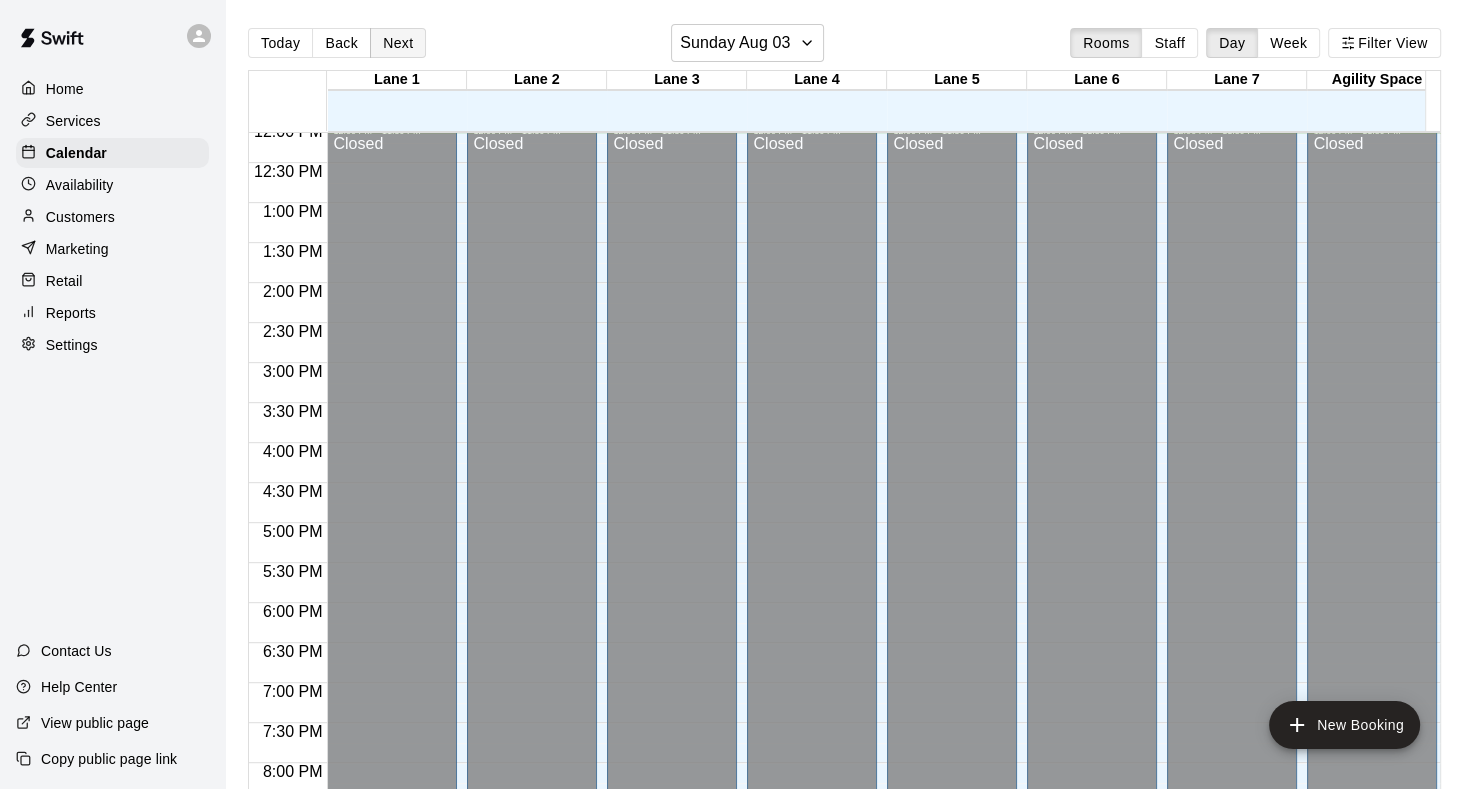click on "Next" at bounding box center (398, 43) 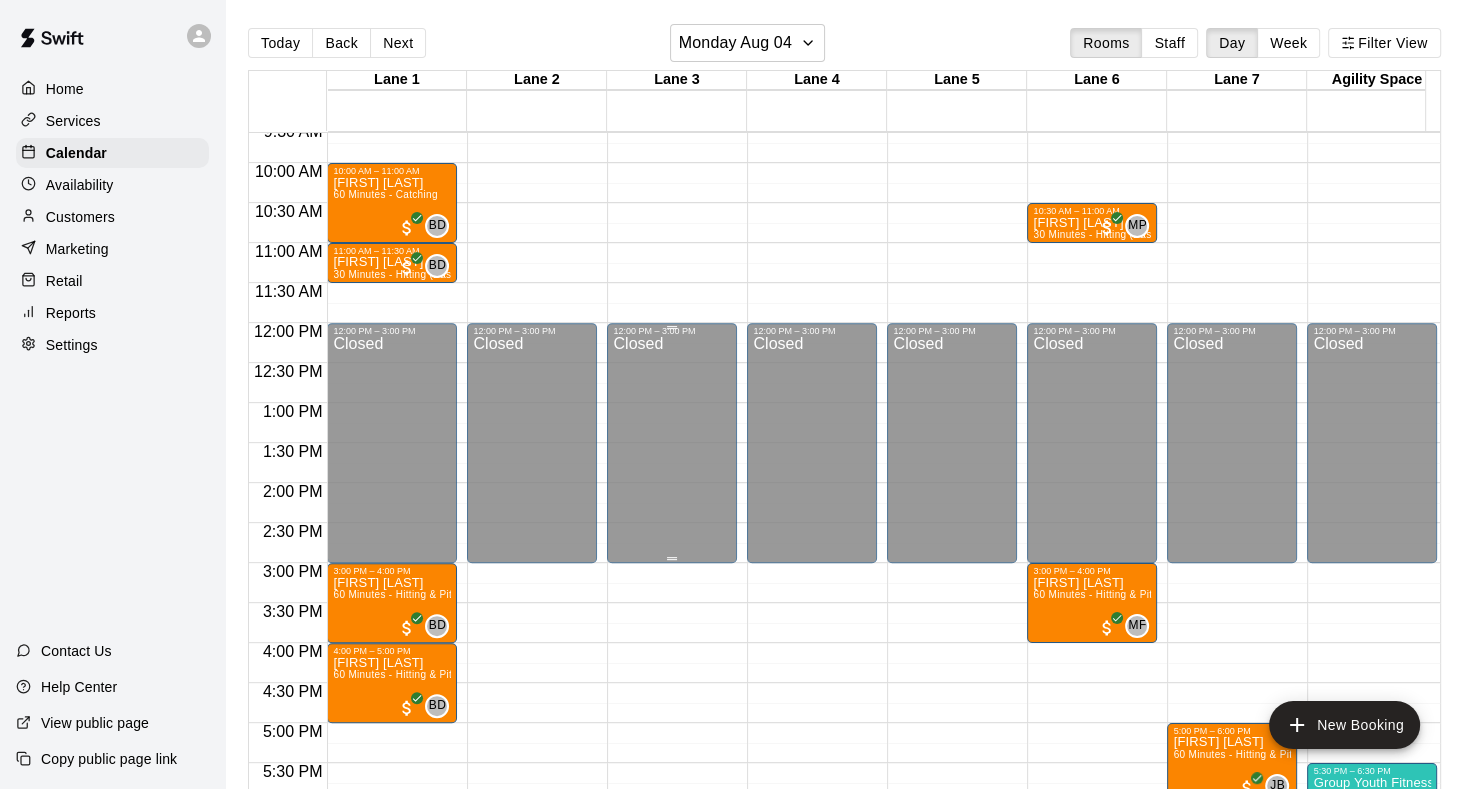 scroll, scrollTop: 570, scrollLeft: 0, axis: vertical 